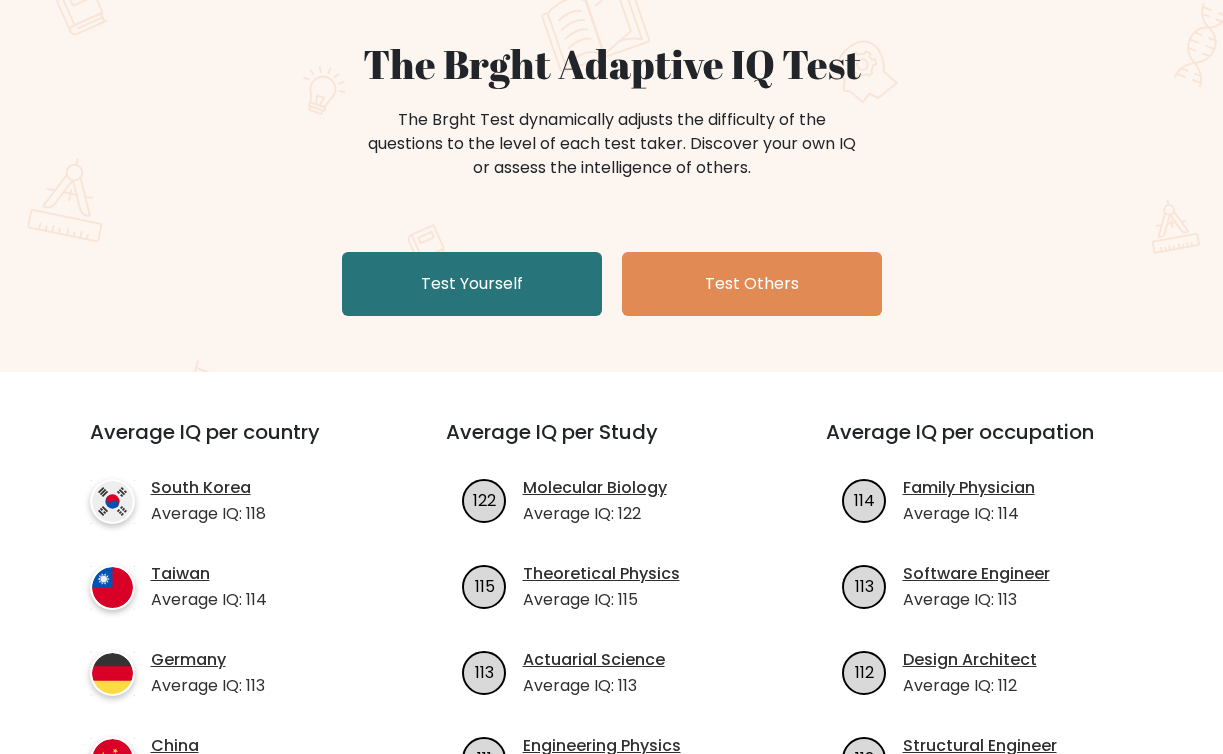 scroll, scrollTop: 162, scrollLeft: 0, axis: vertical 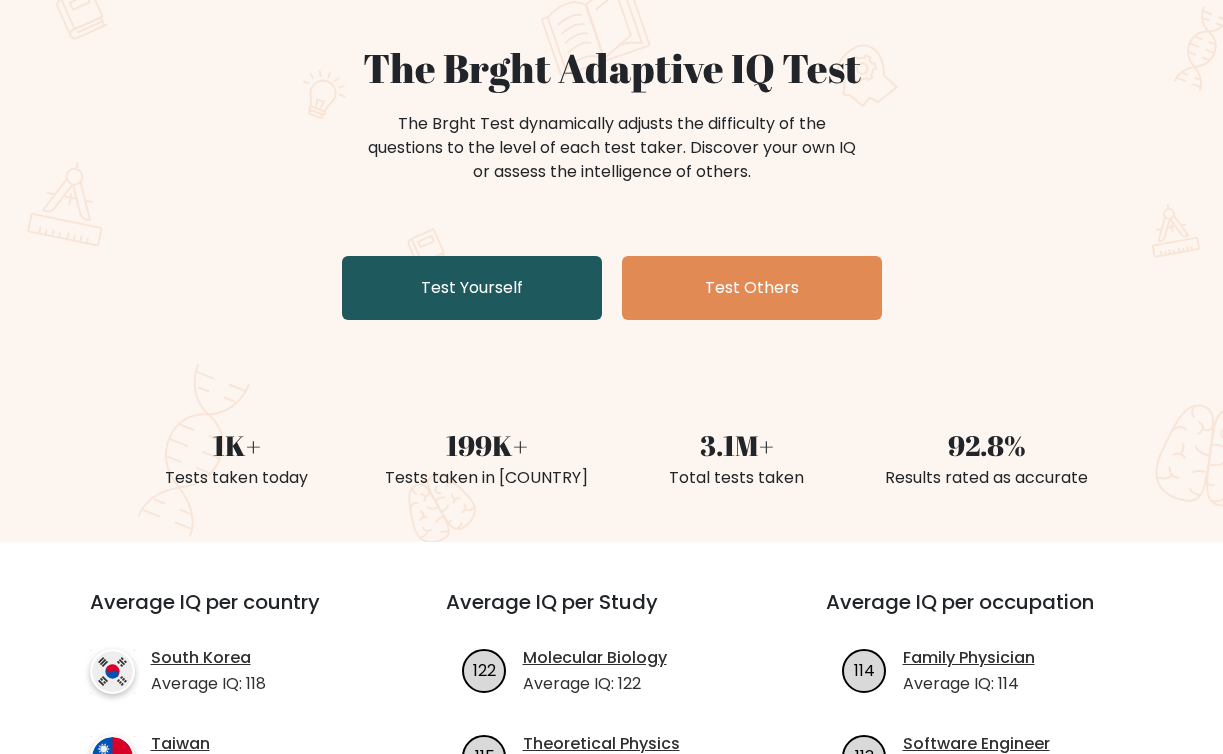 click on "Test Yourself" at bounding box center [472, 288] 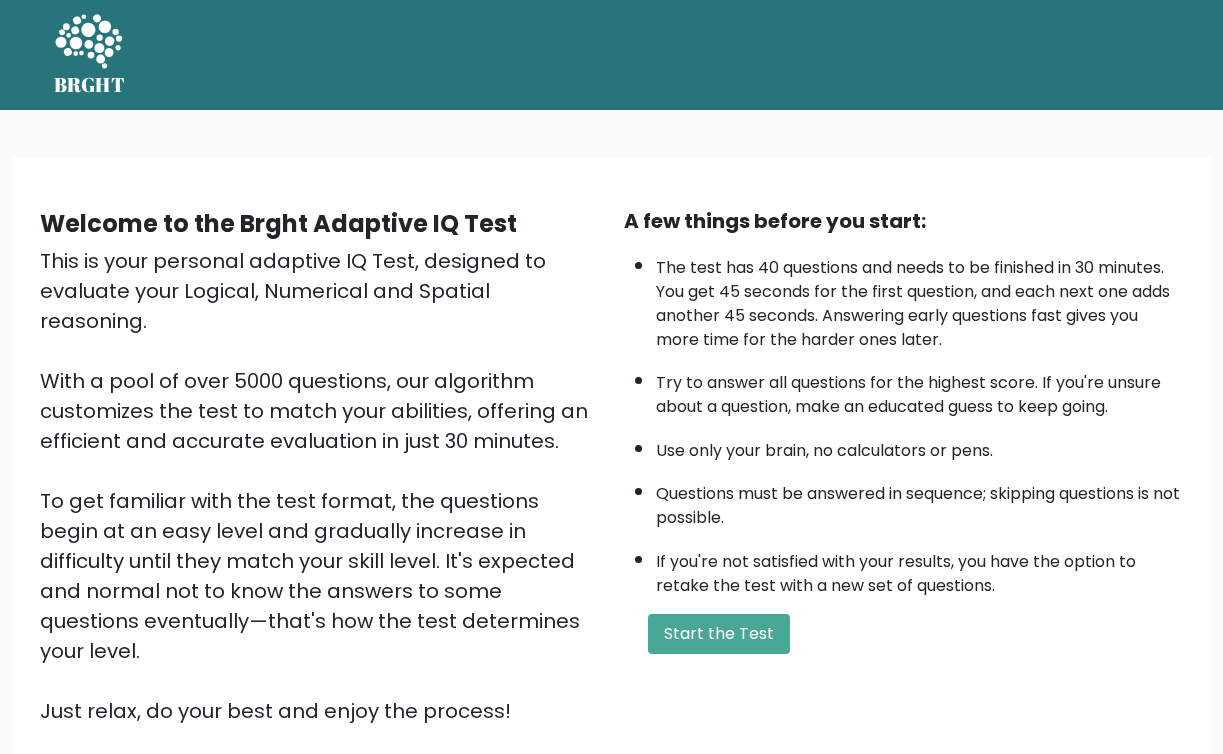 scroll, scrollTop: 0, scrollLeft: 0, axis: both 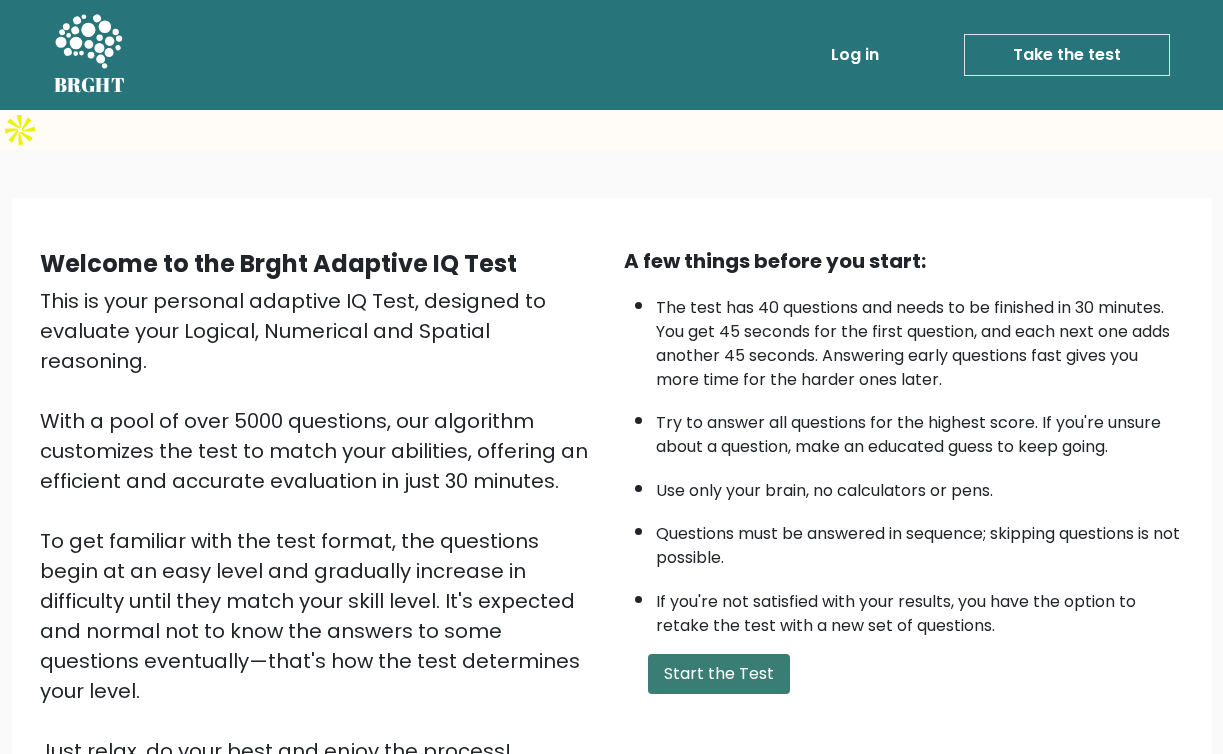 click on "Start the Test" at bounding box center [719, 674] 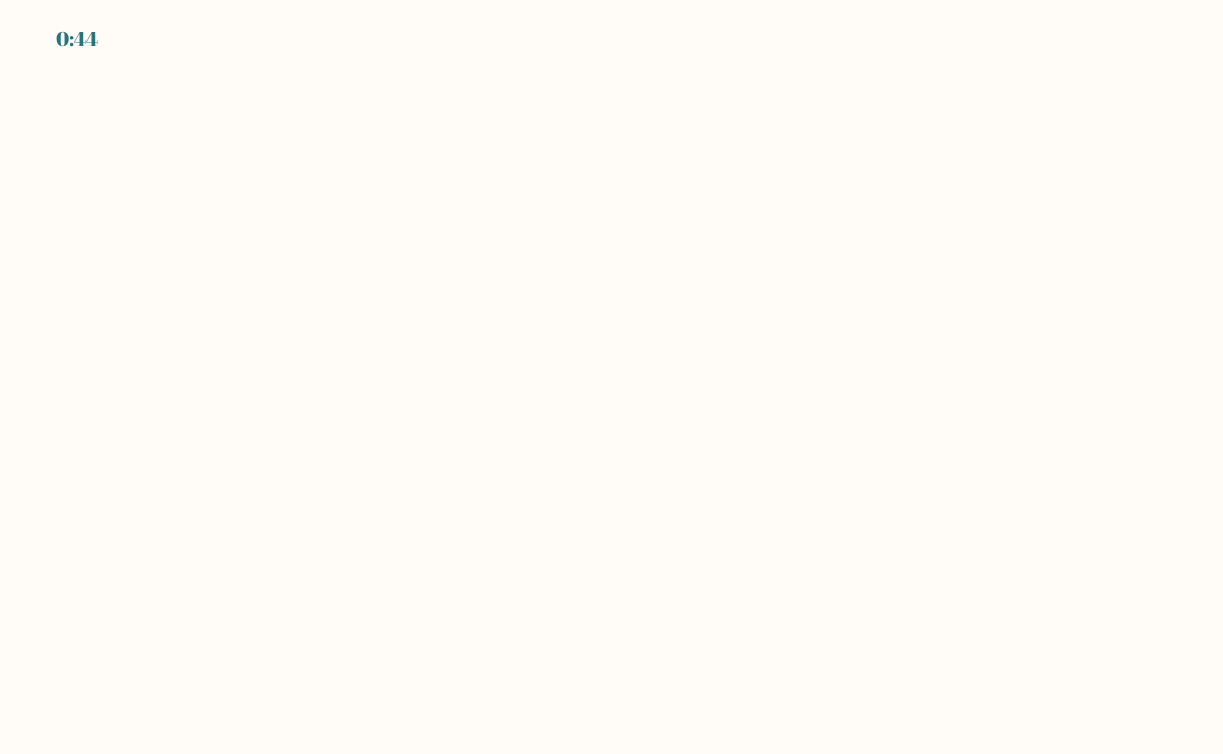 scroll, scrollTop: 0, scrollLeft: 0, axis: both 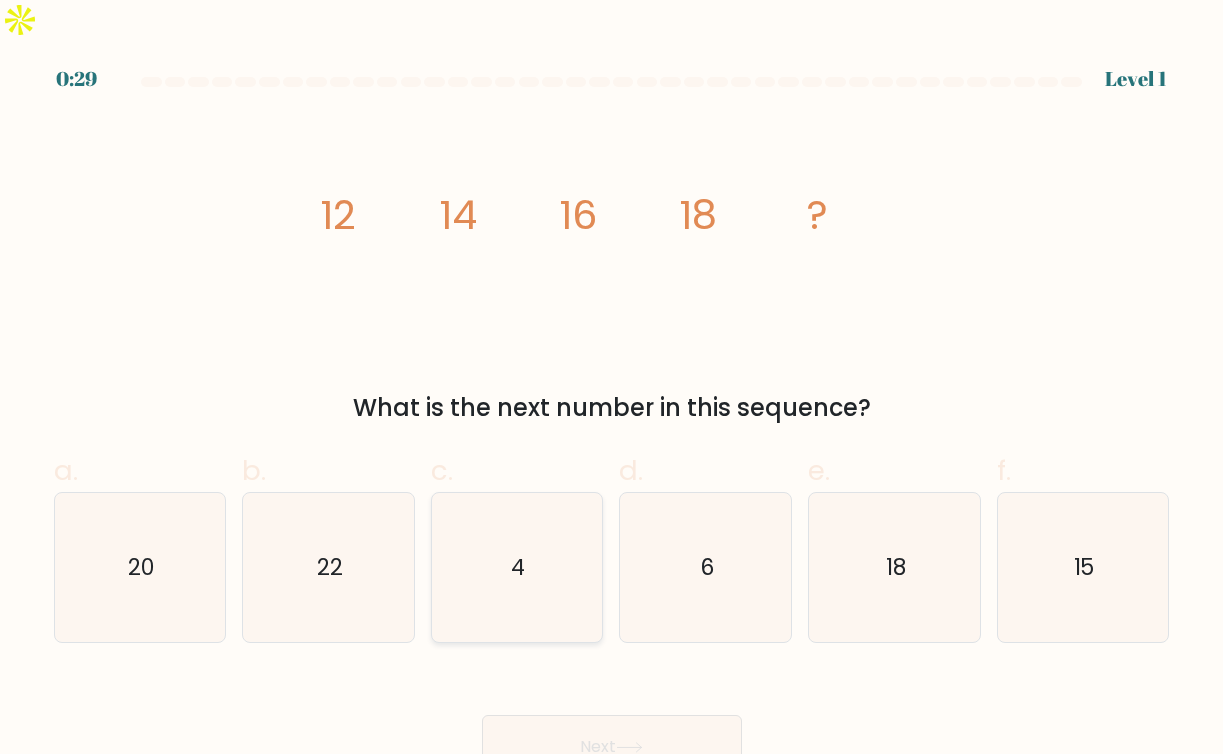 click on "4" 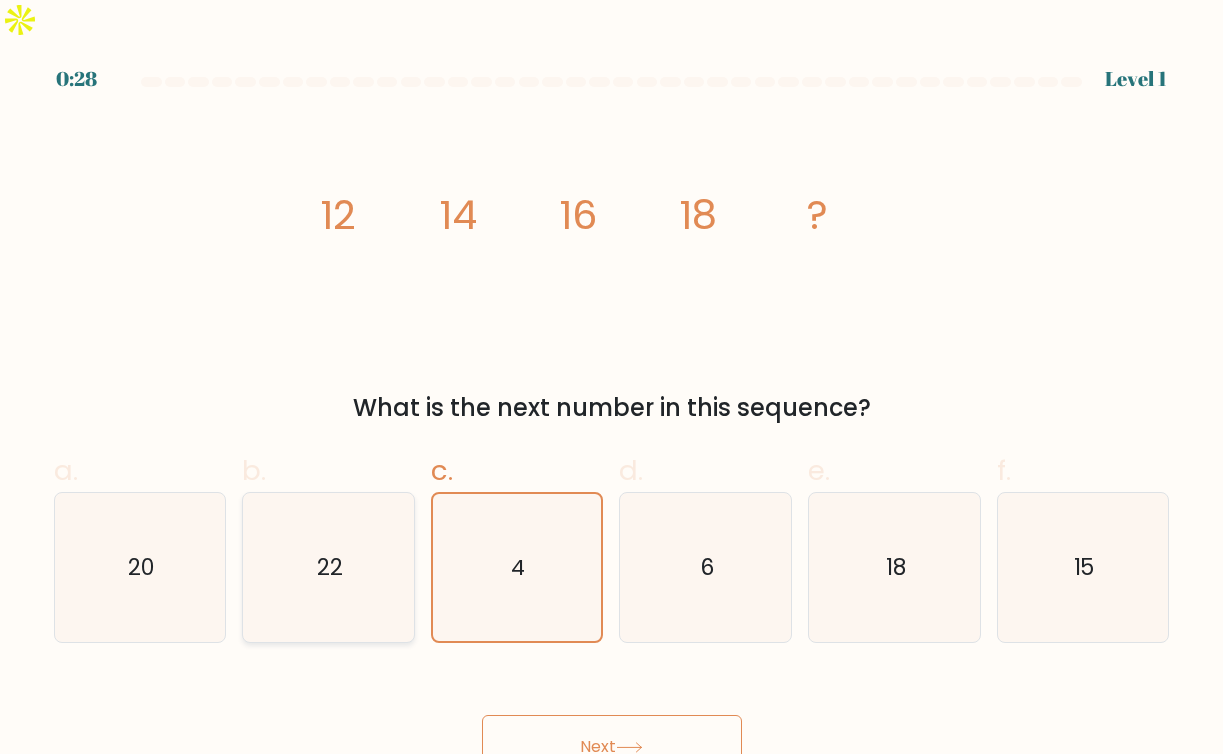 click on "22" 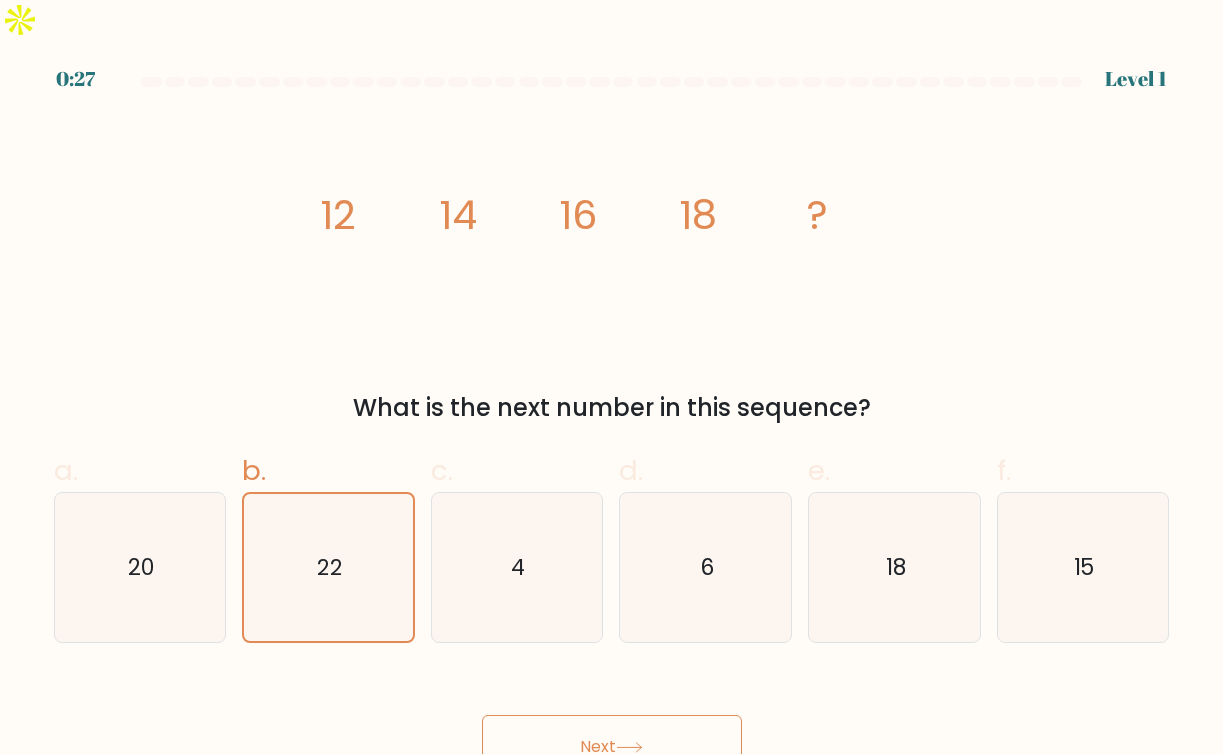 click on "Next" at bounding box center [612, 747] 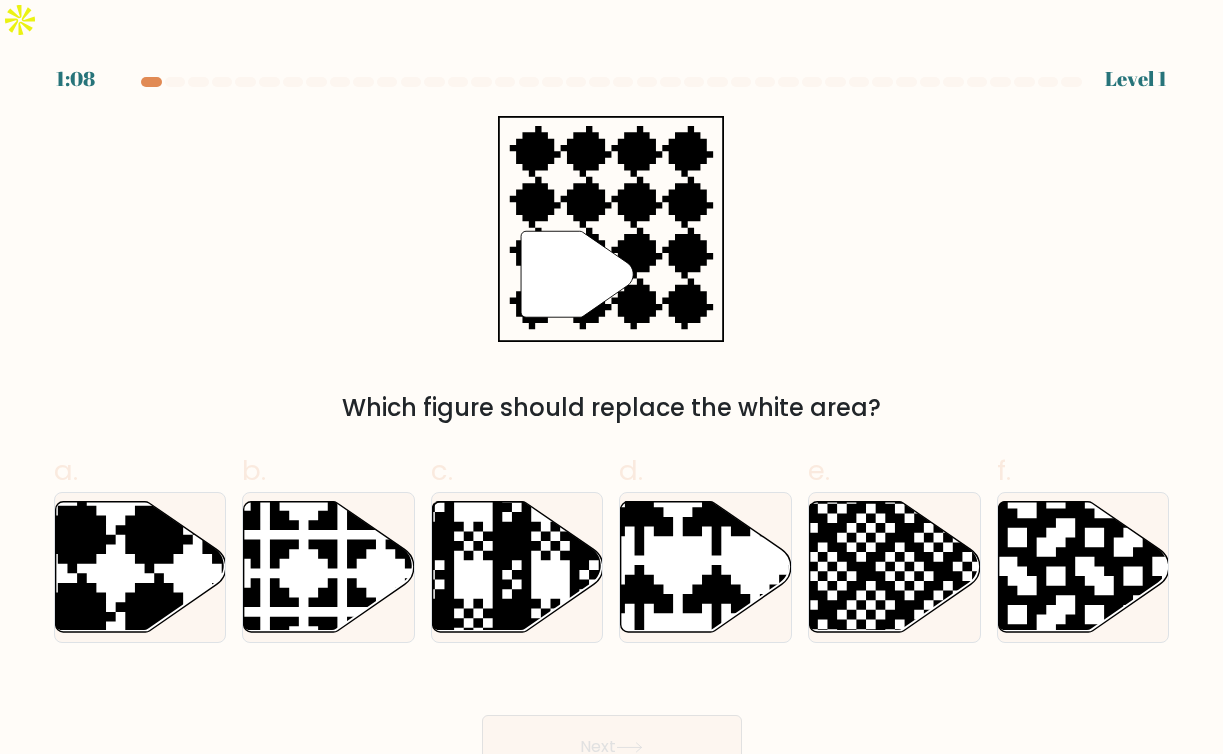 type 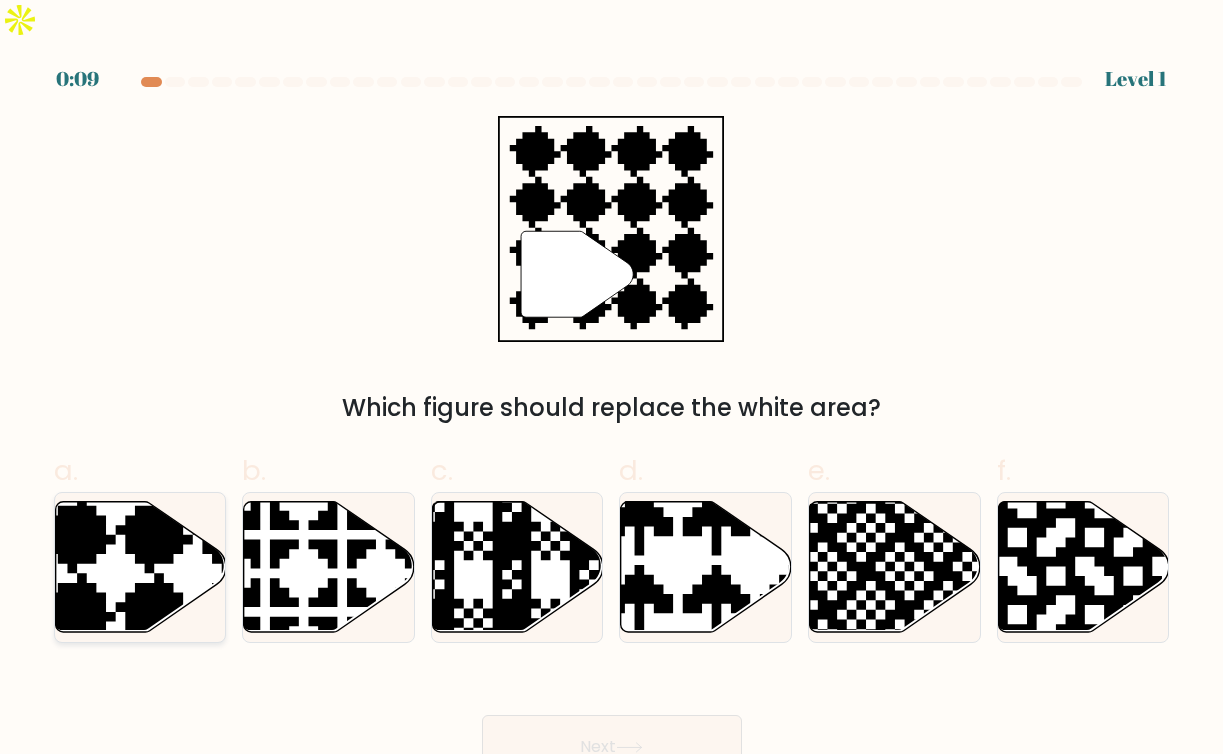 click 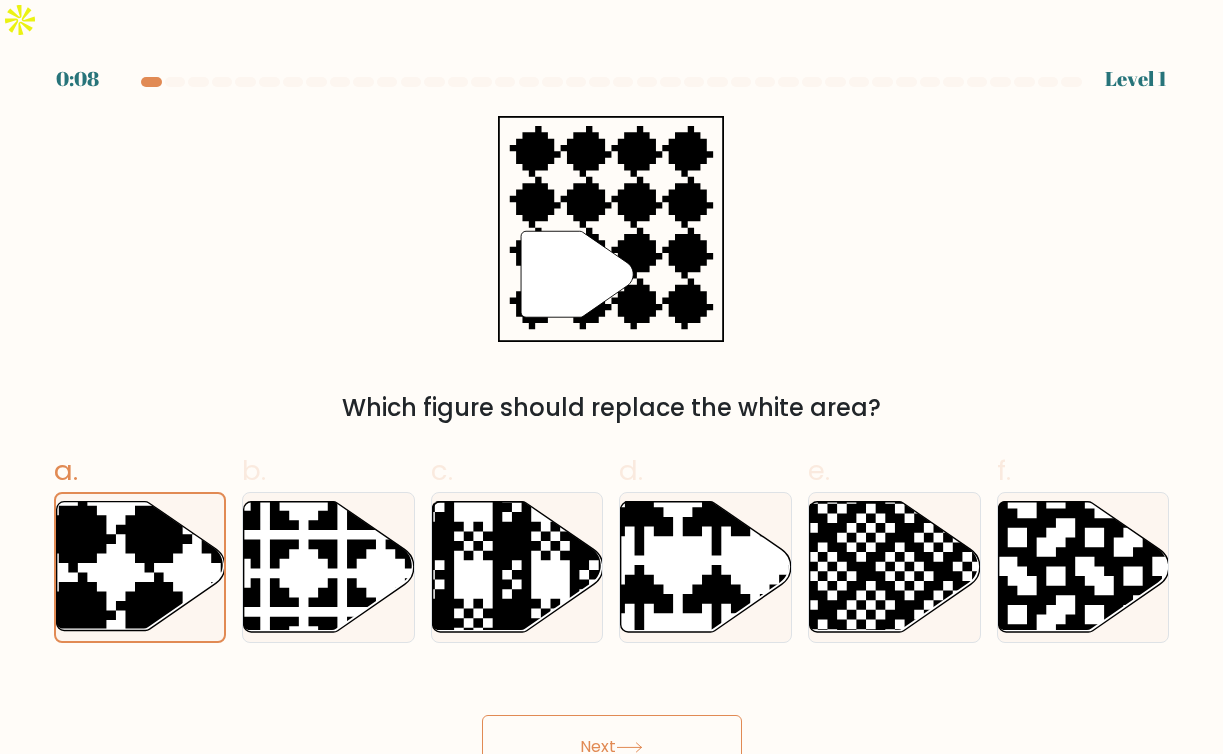 click on "Next" at bounding box center [612, 747] 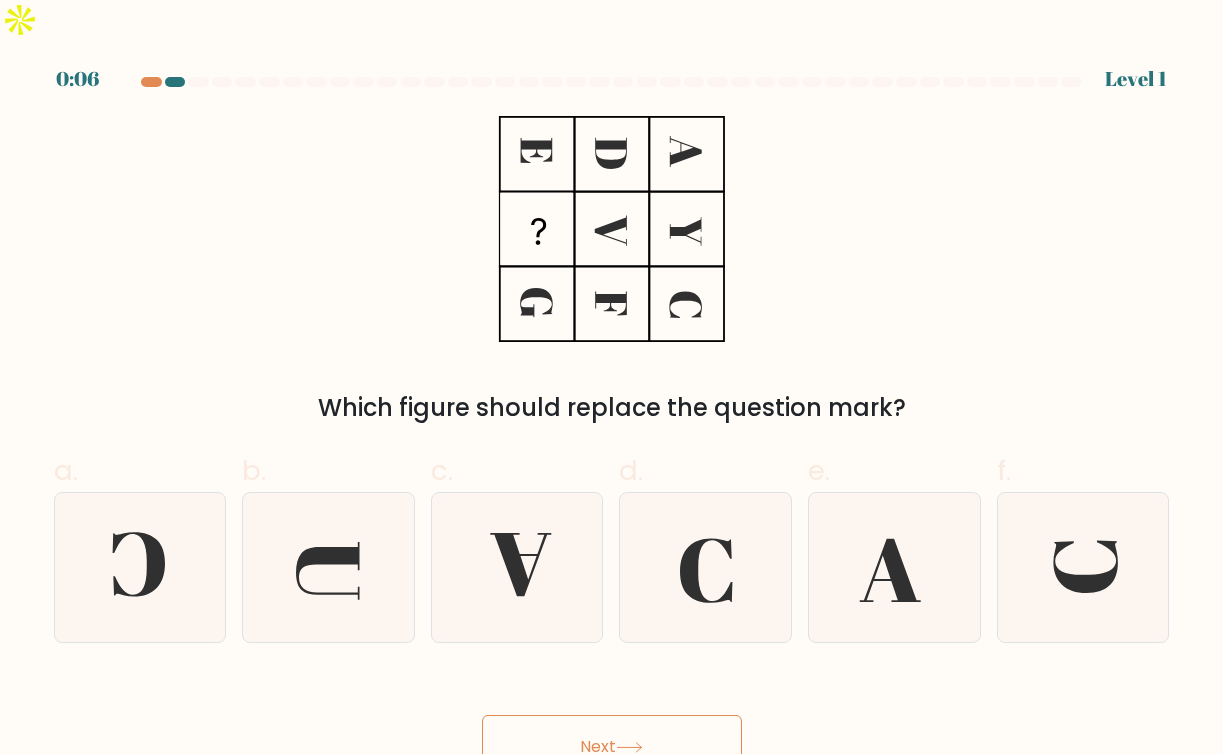 click on "Next" at bounding box center (612, 747) 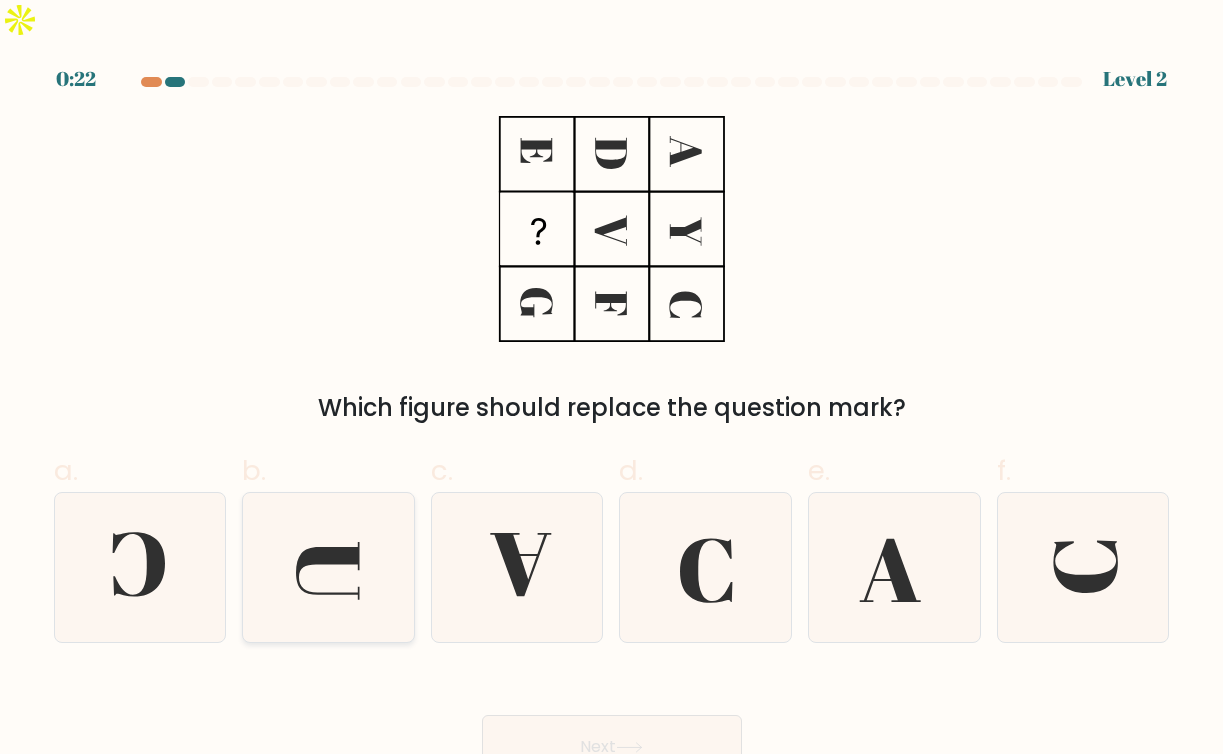 click 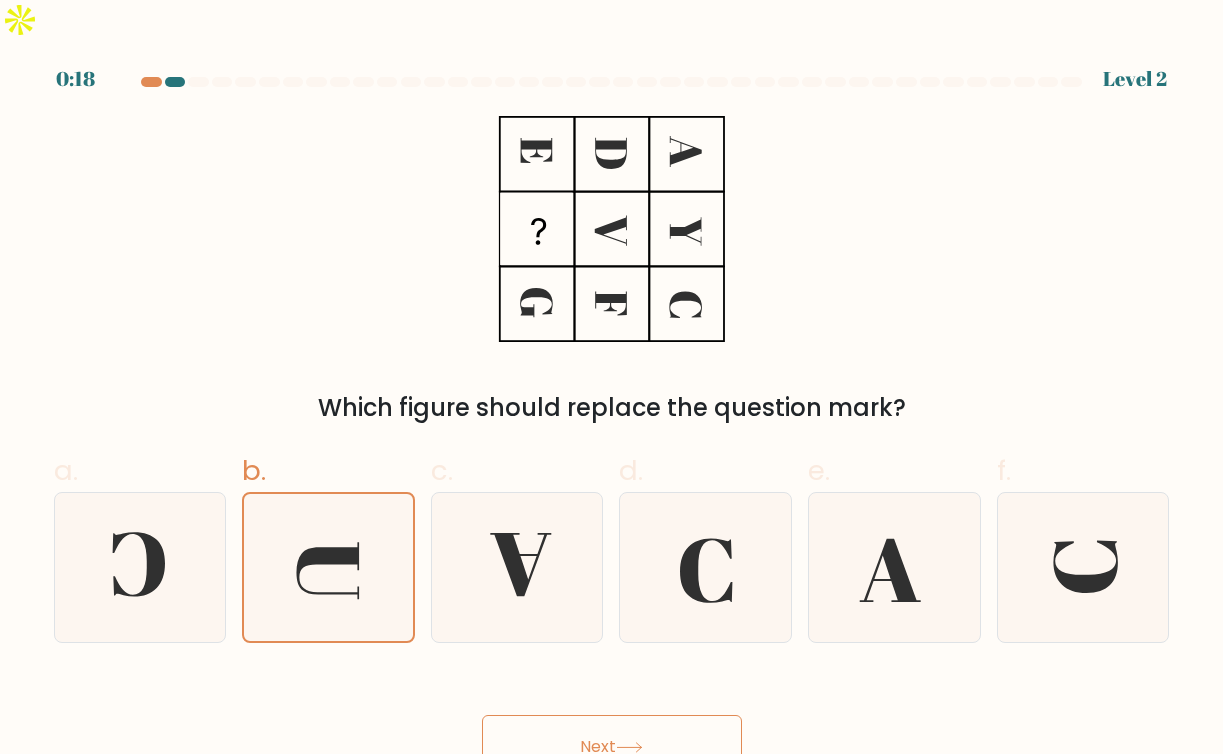 click on "Next" at bounding box center (612, 747) 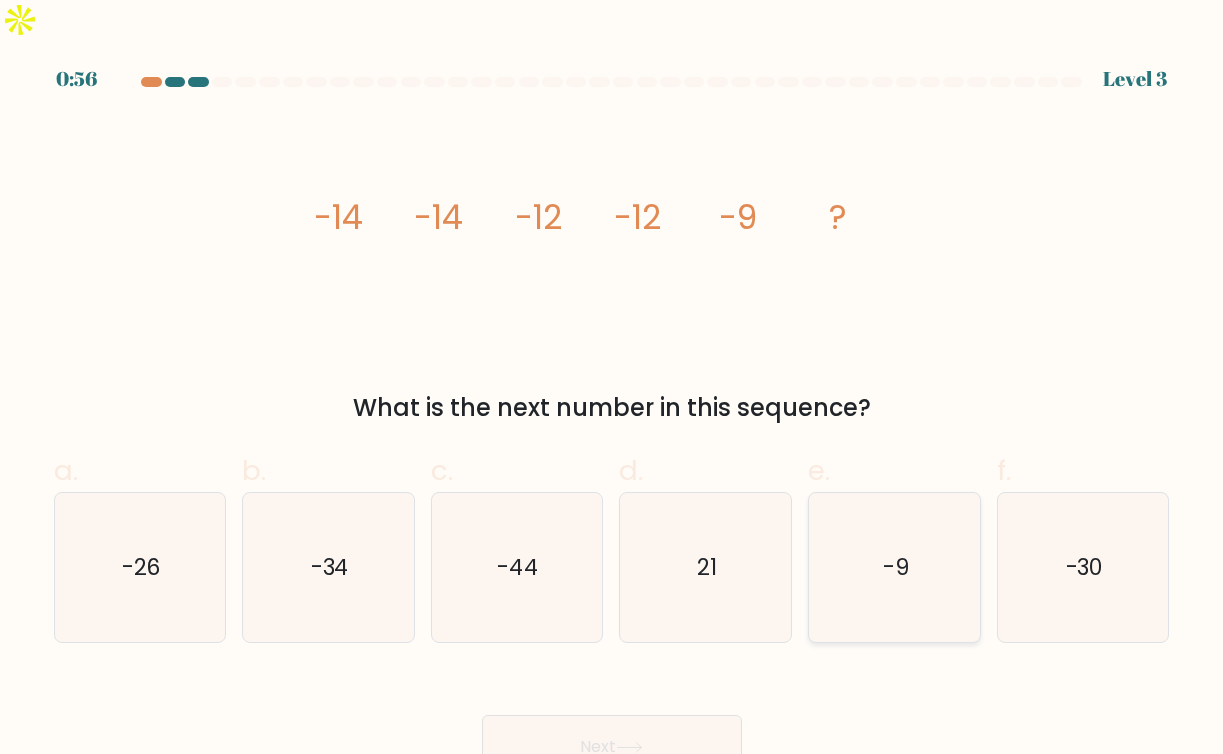 click on "-9" 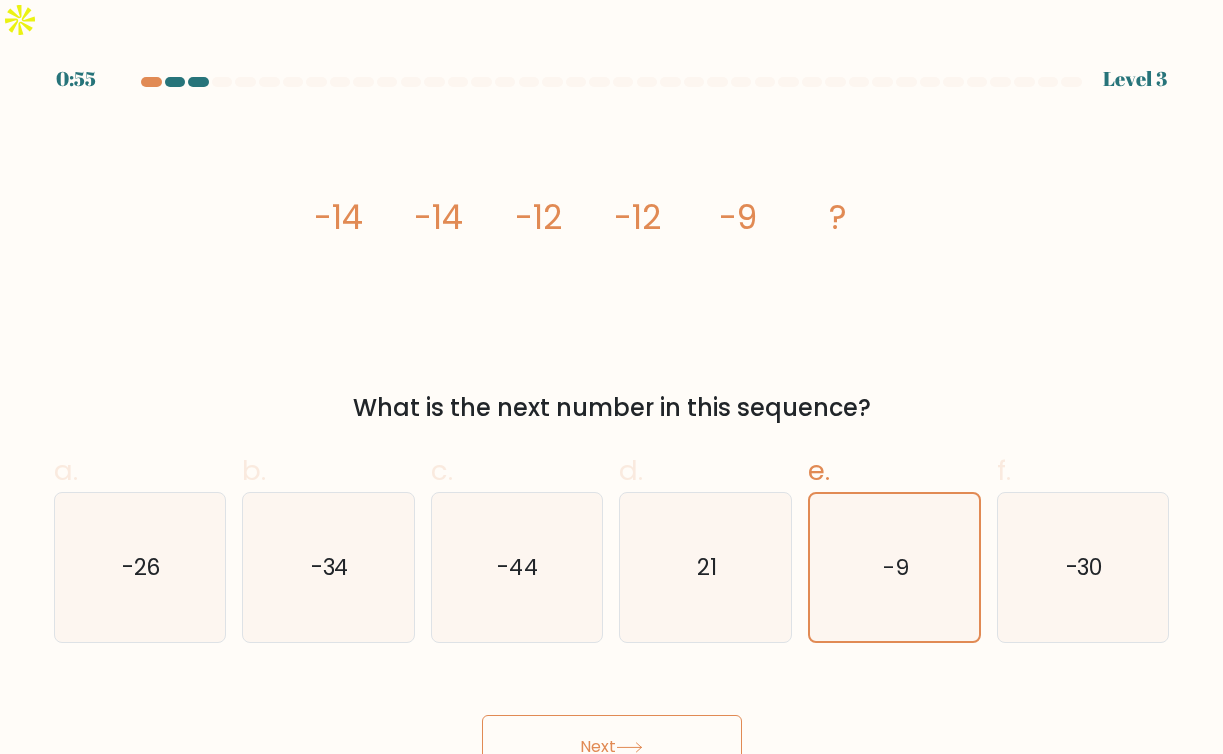 click on "Next" at bounding box center (612, 747) 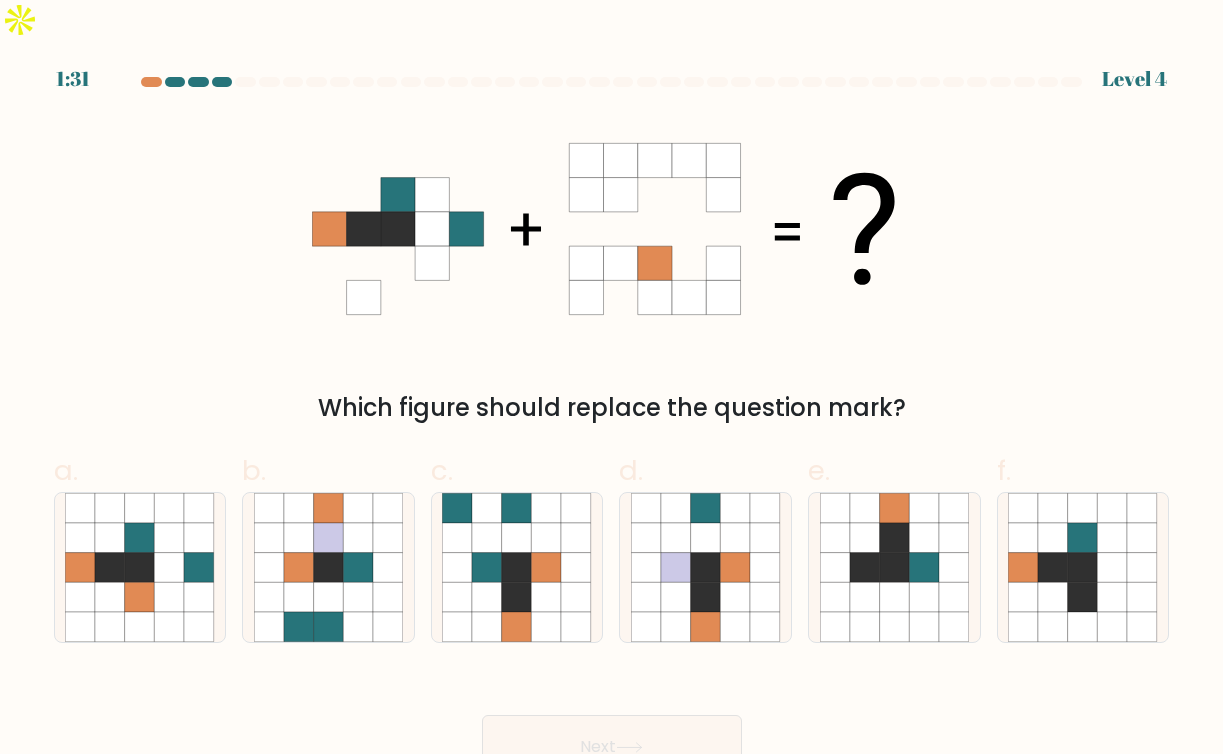 type 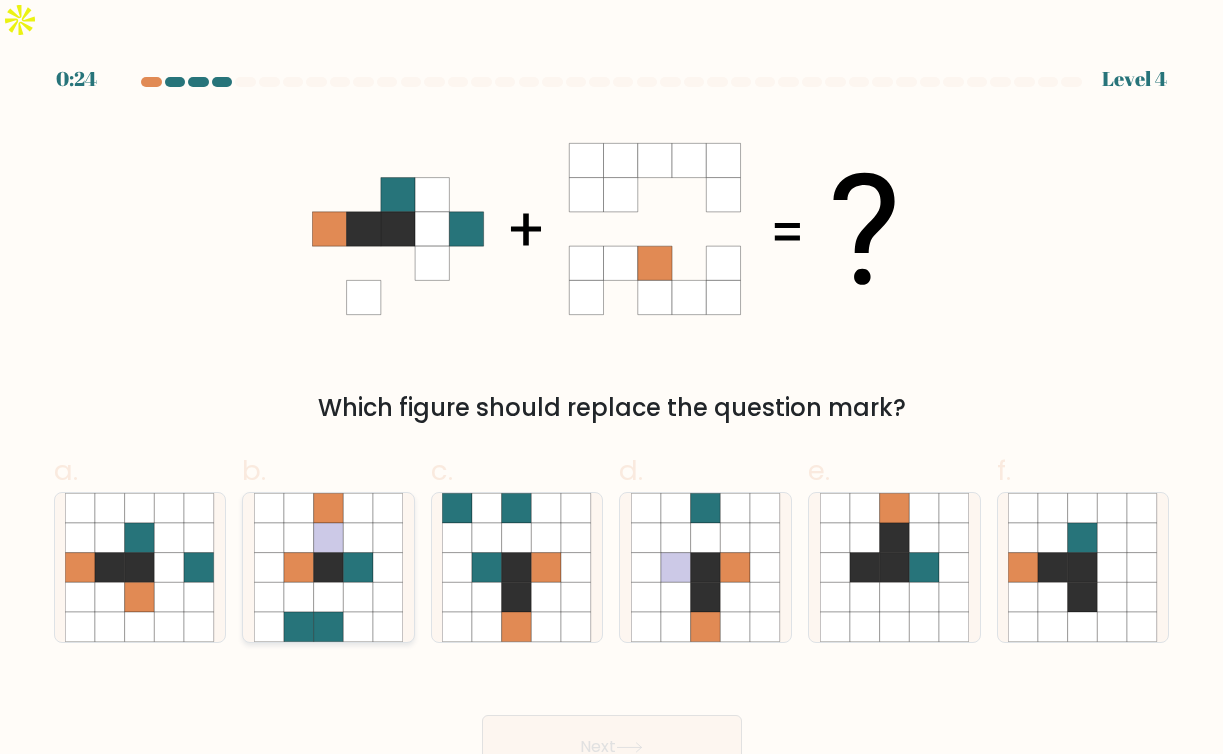 click 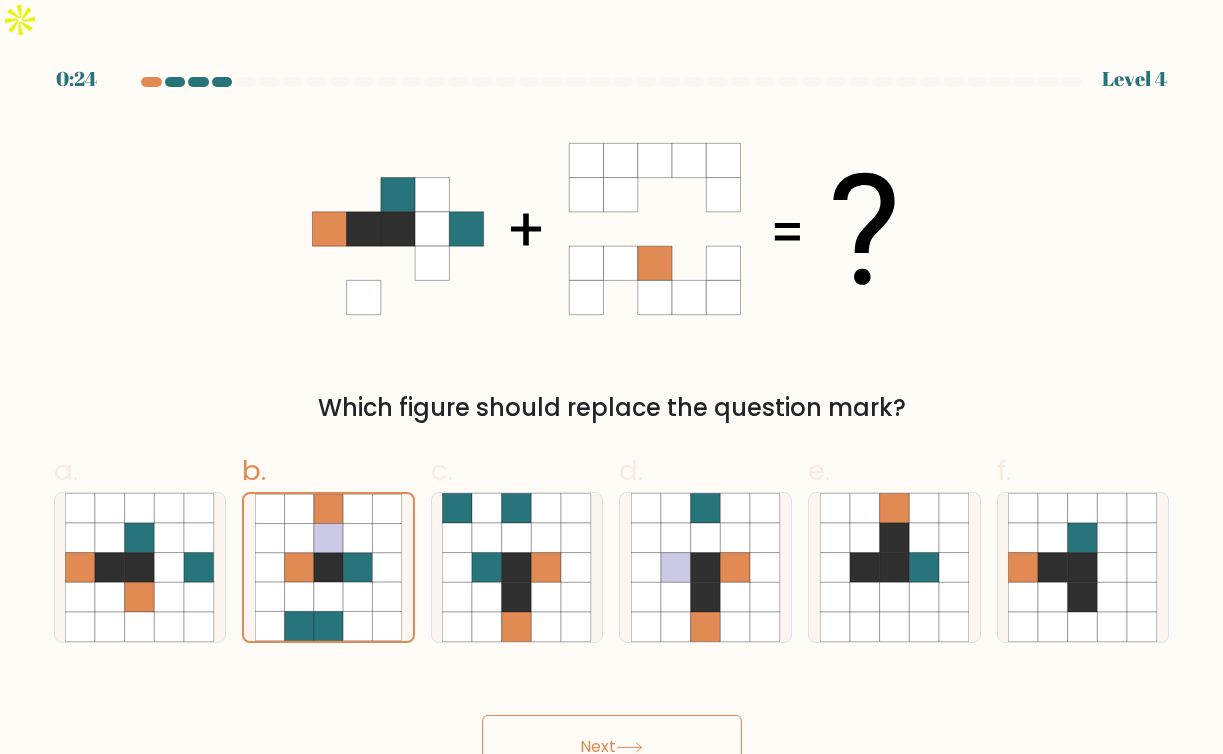 click on "Next" at bounding box center [612, 747] 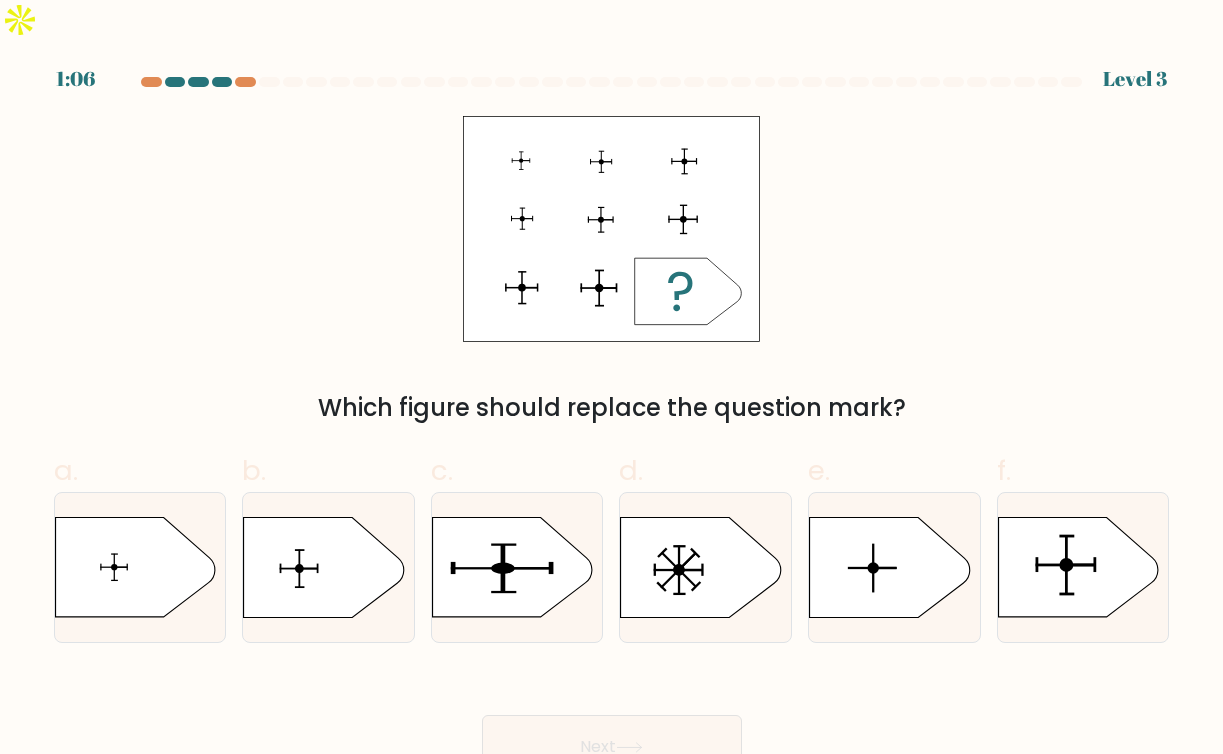 type 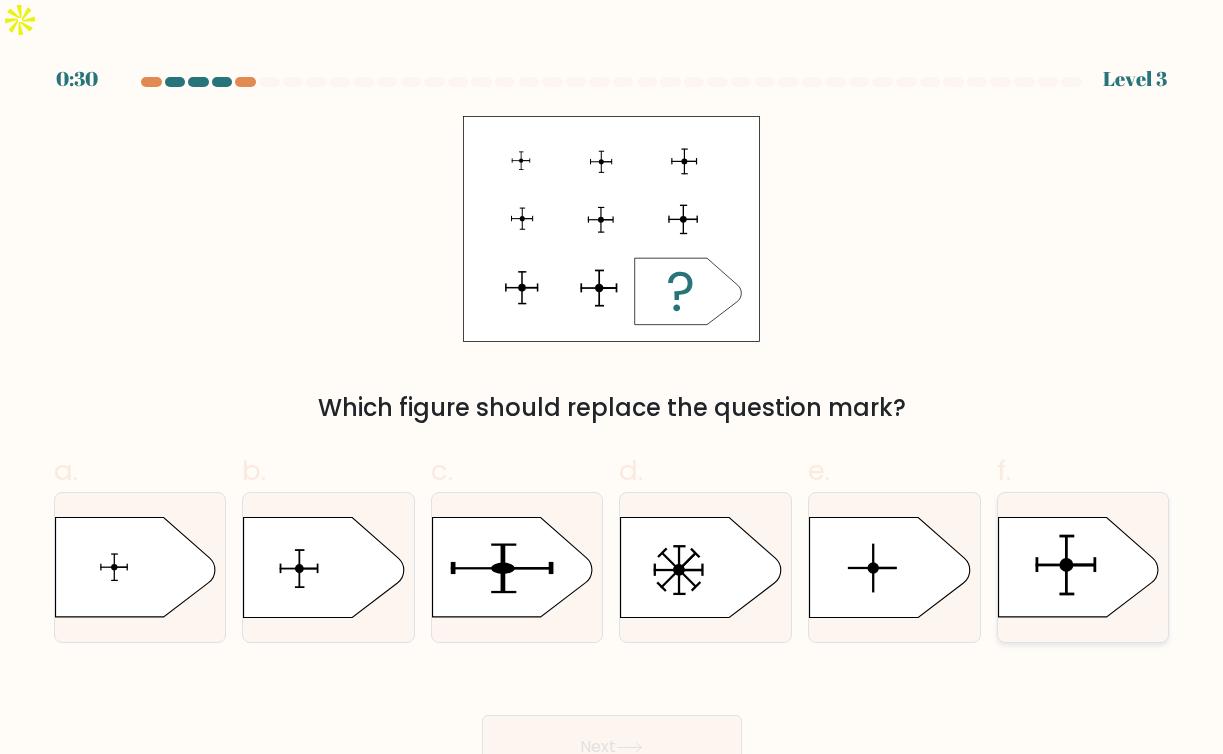 click 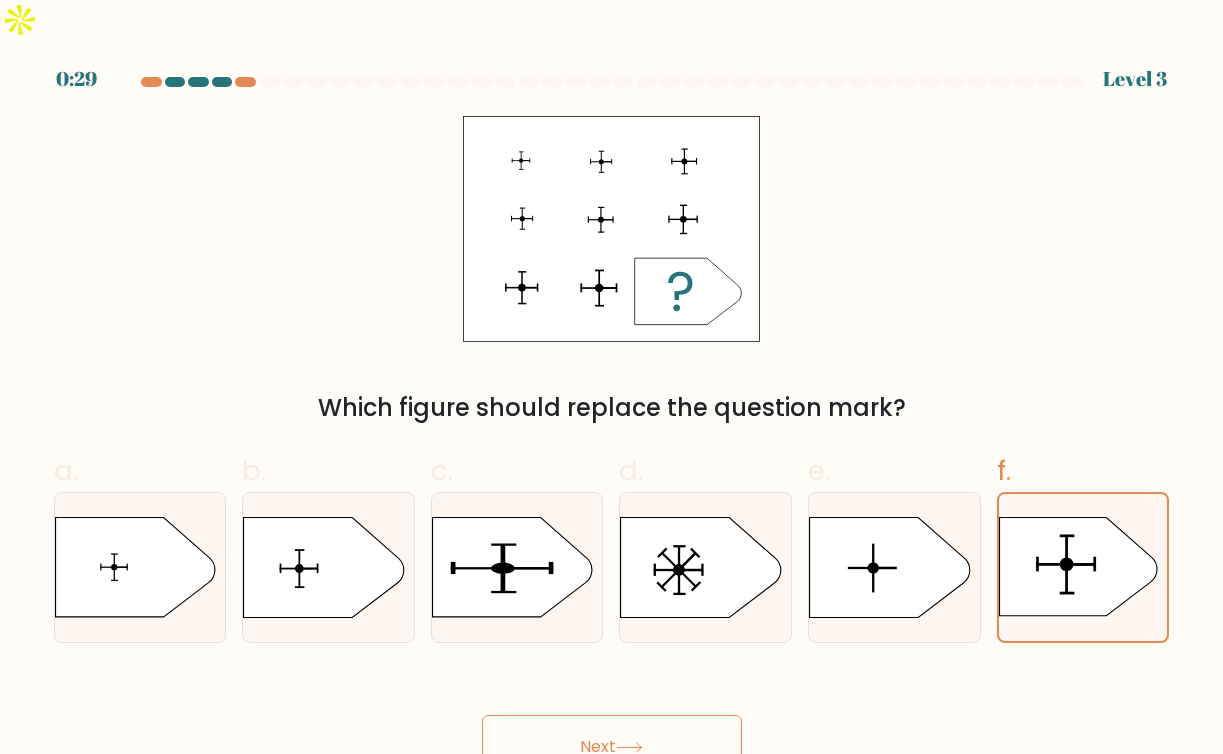 click on "Next" at bounding box center [612, 747] 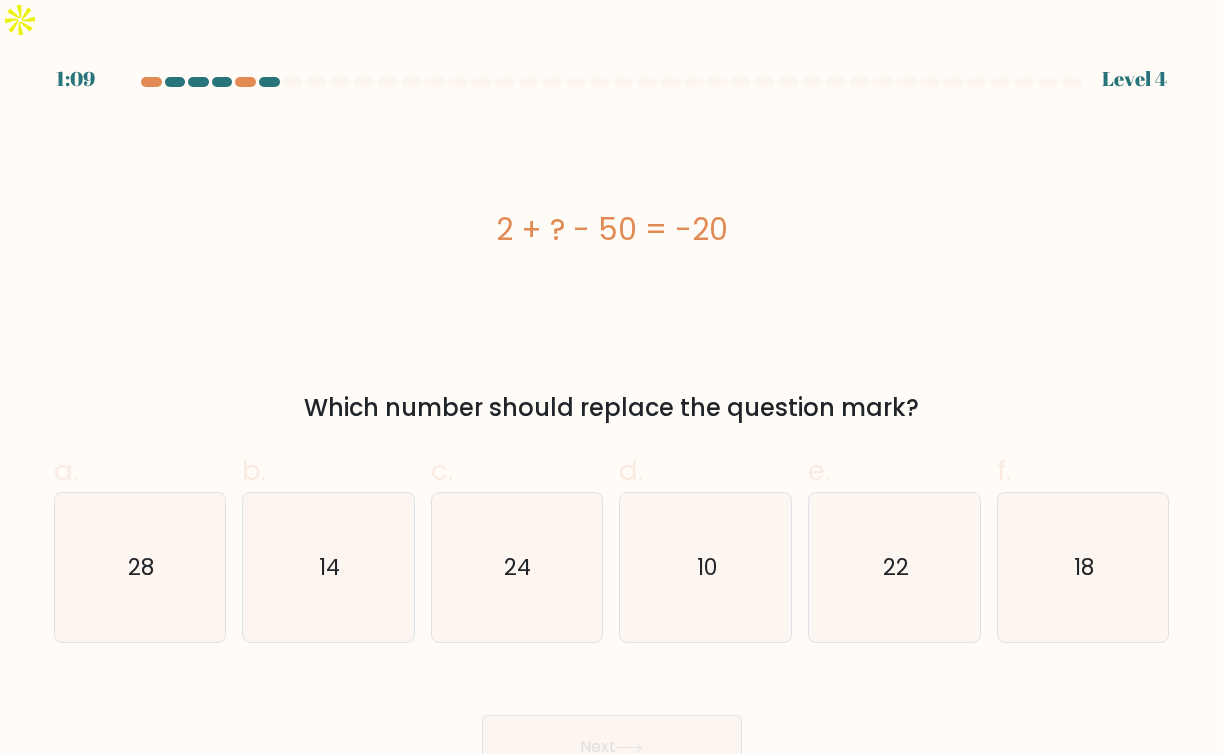 type 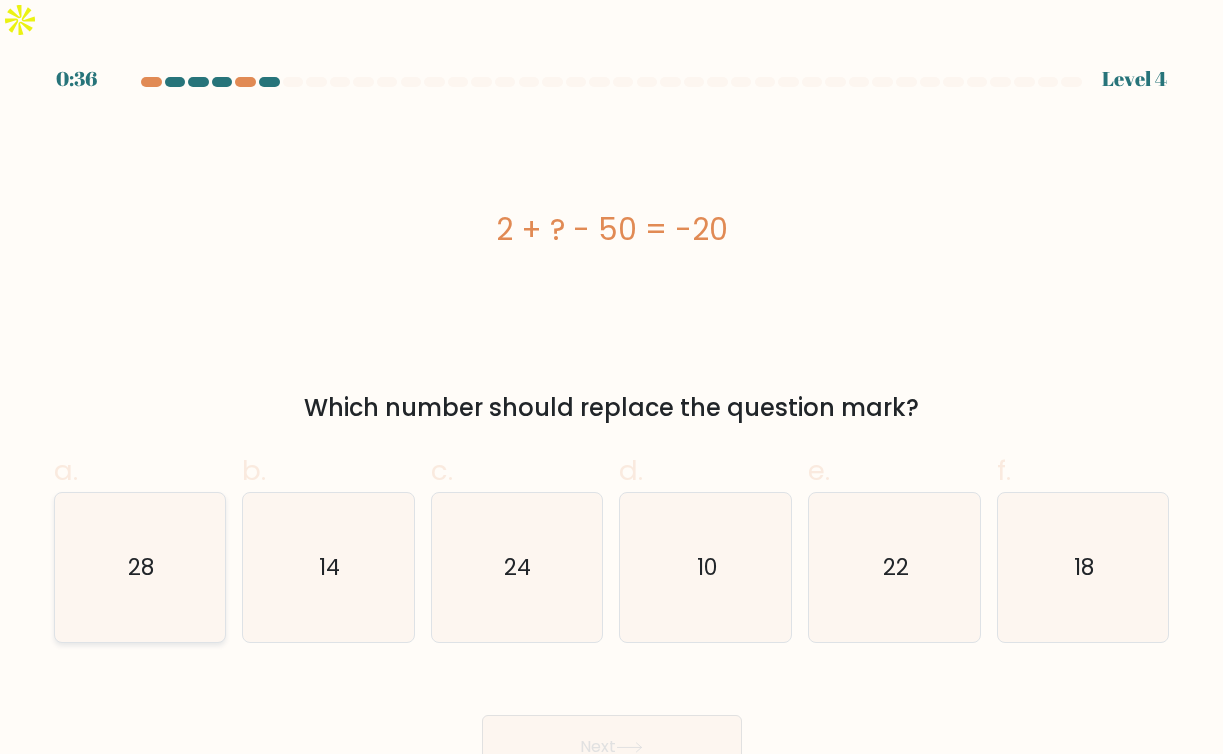 click on "28" 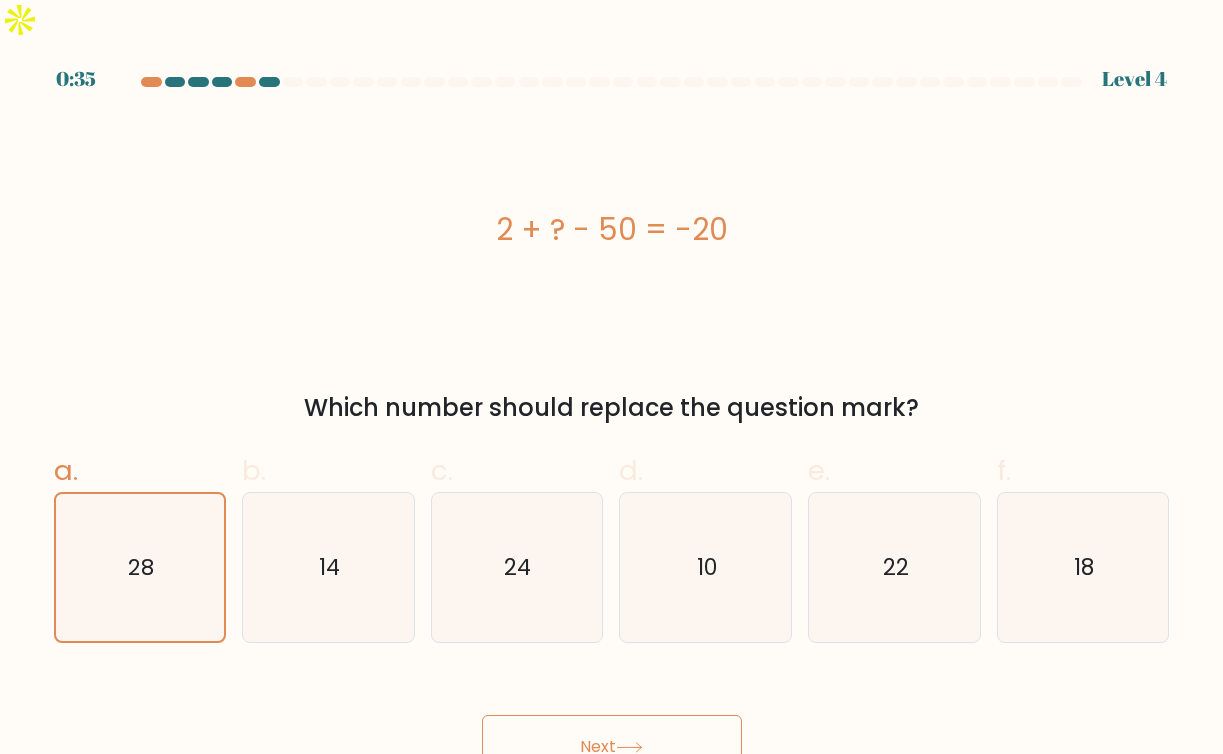 click on "Next" at bounding box center [612, 747] 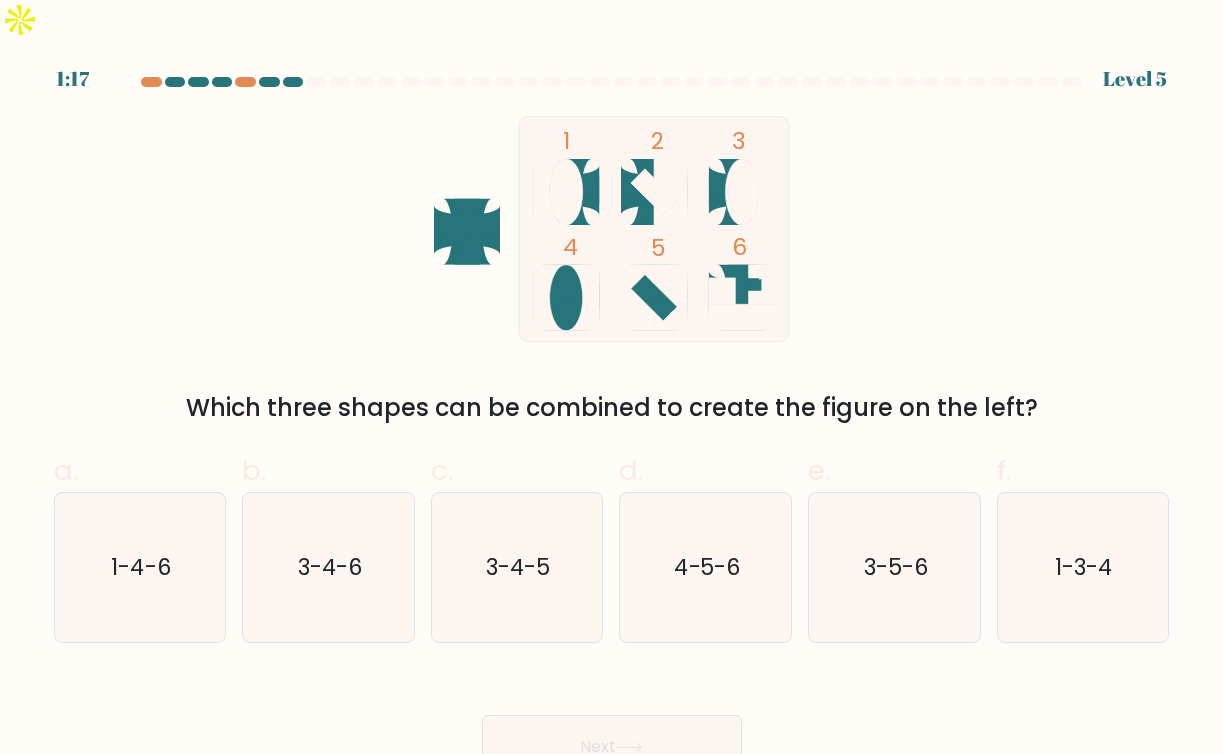 type 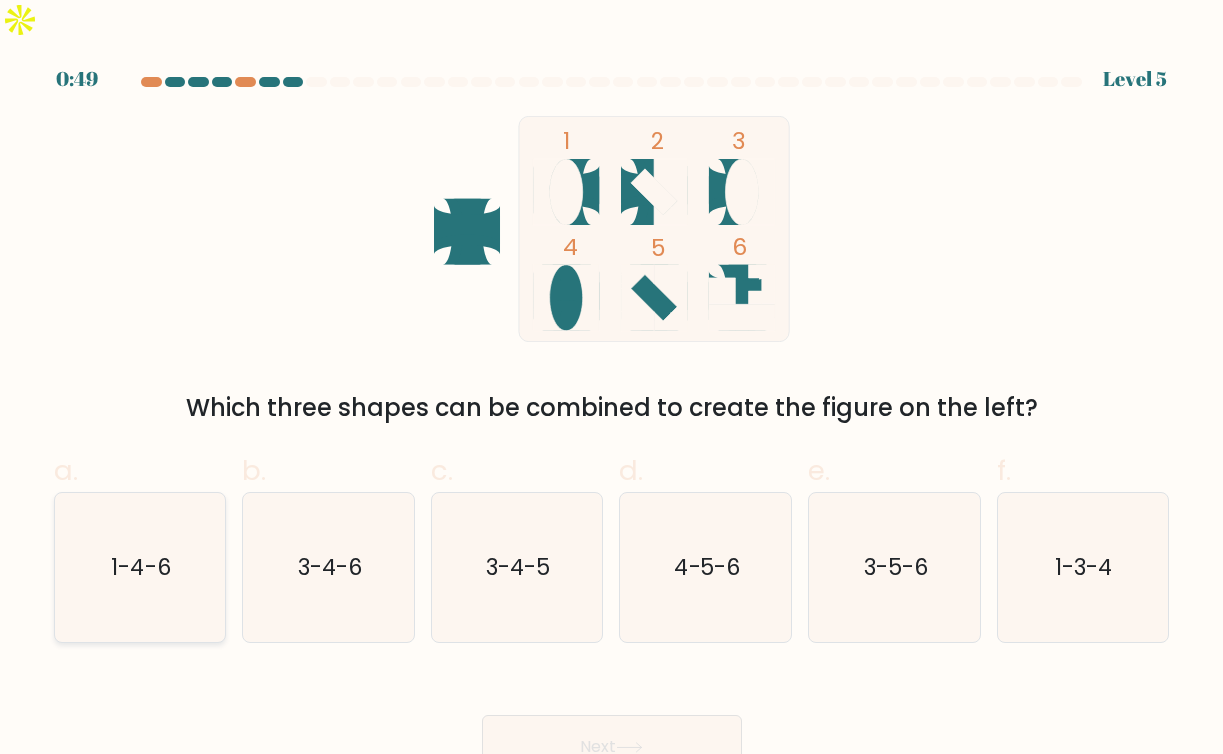 click on "1-4-6" 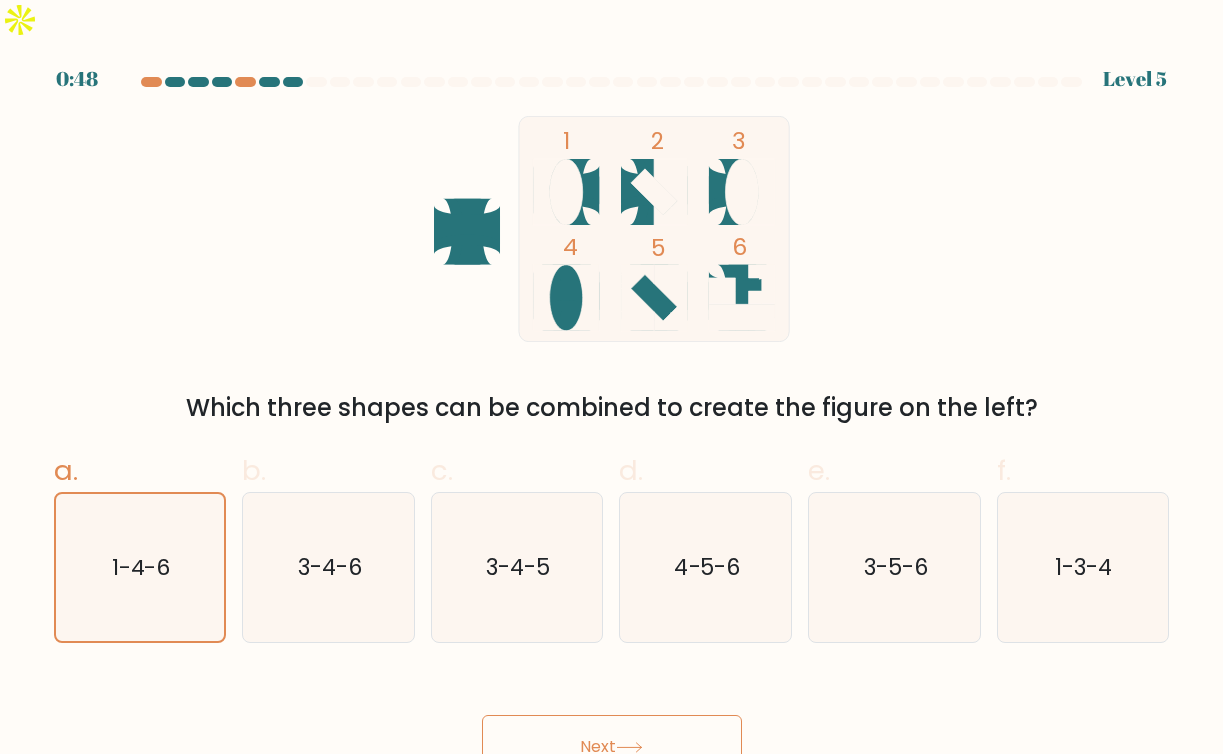 click on "Next" at bounding box center [612, 747] 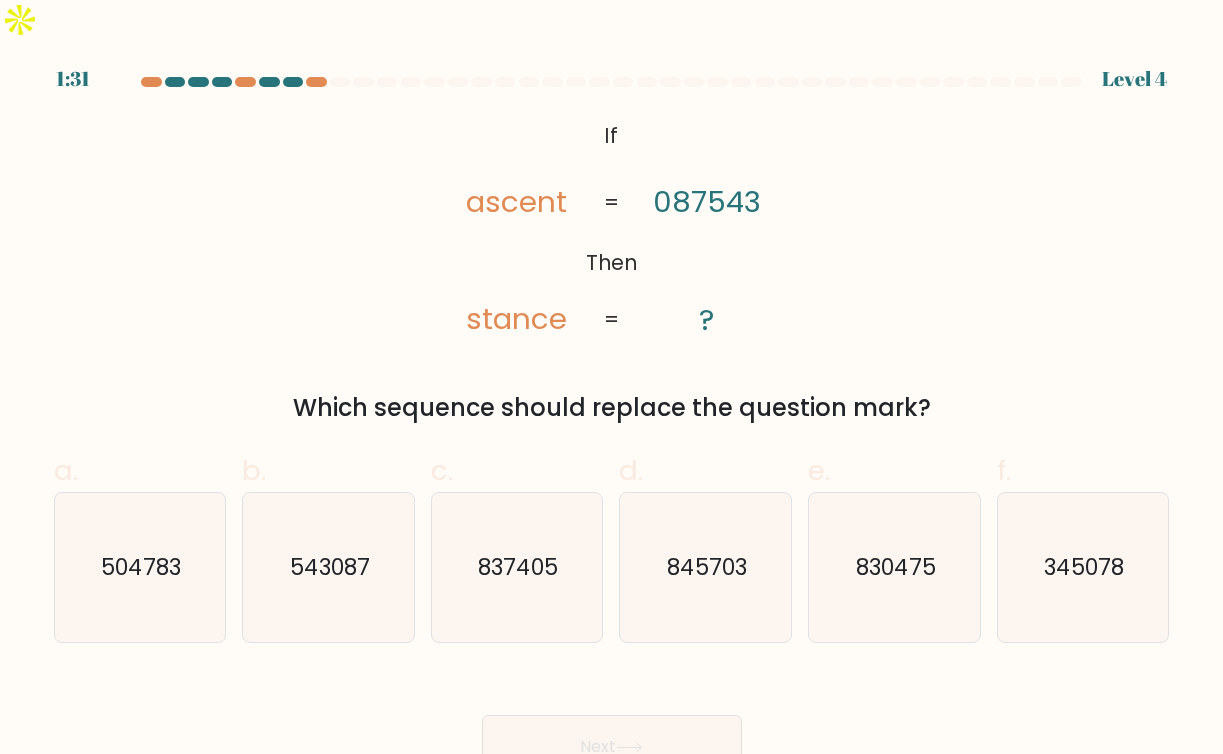 type 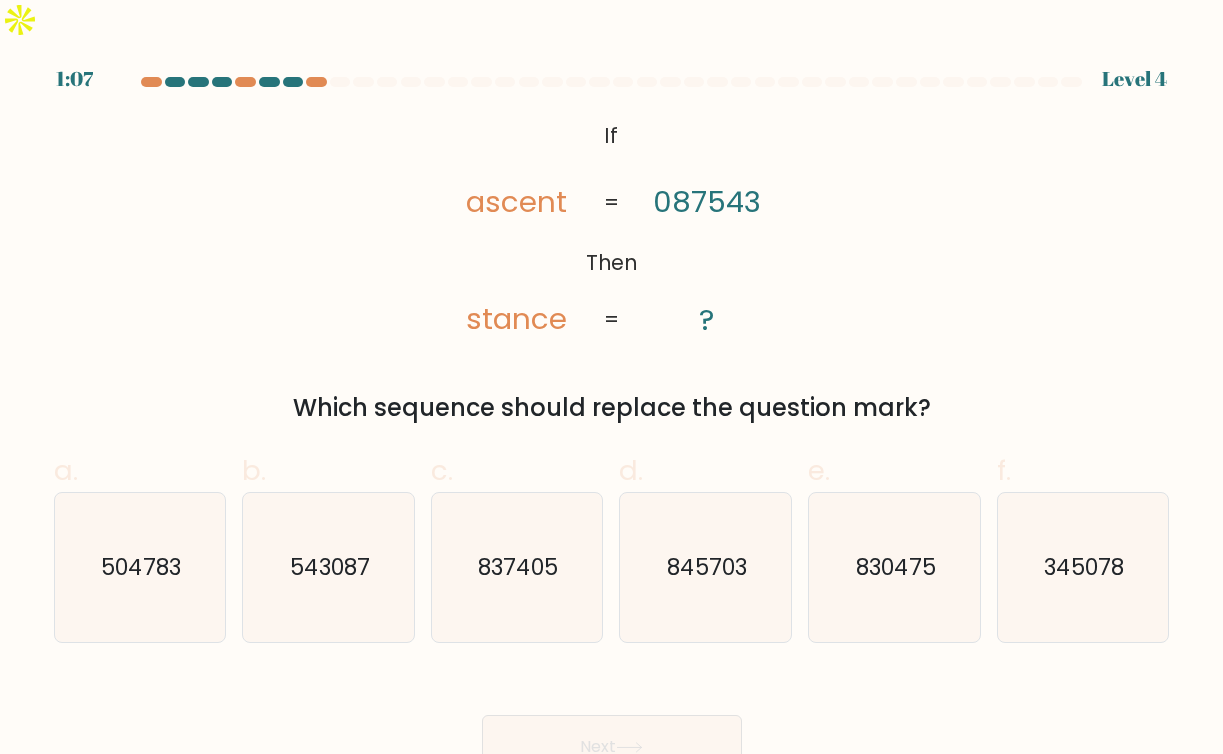 click at bounding box center [293, 82] 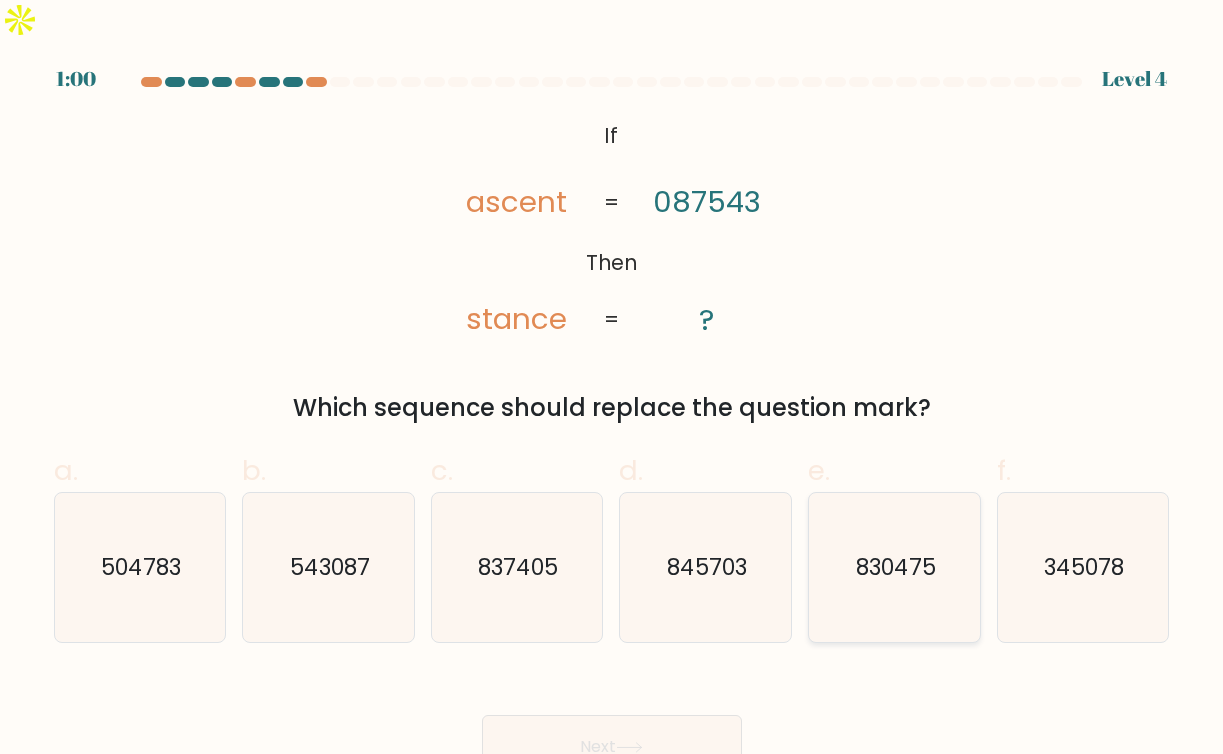 click on "830475" 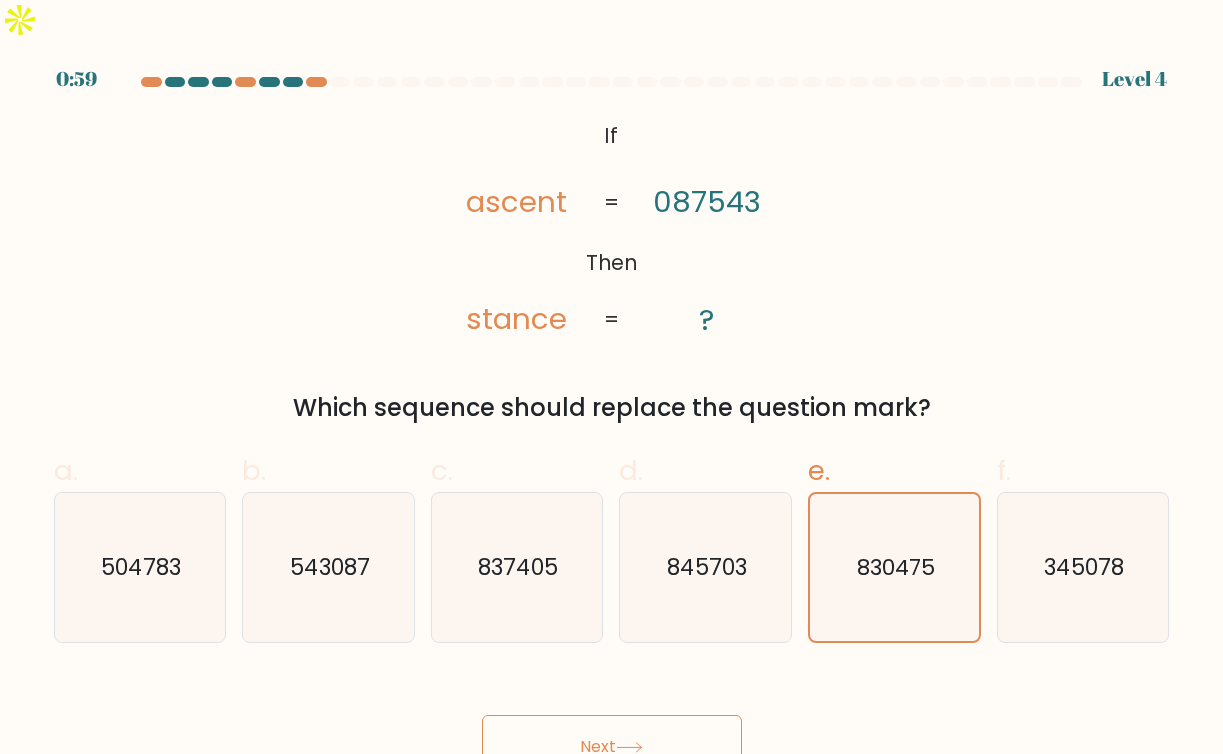 click 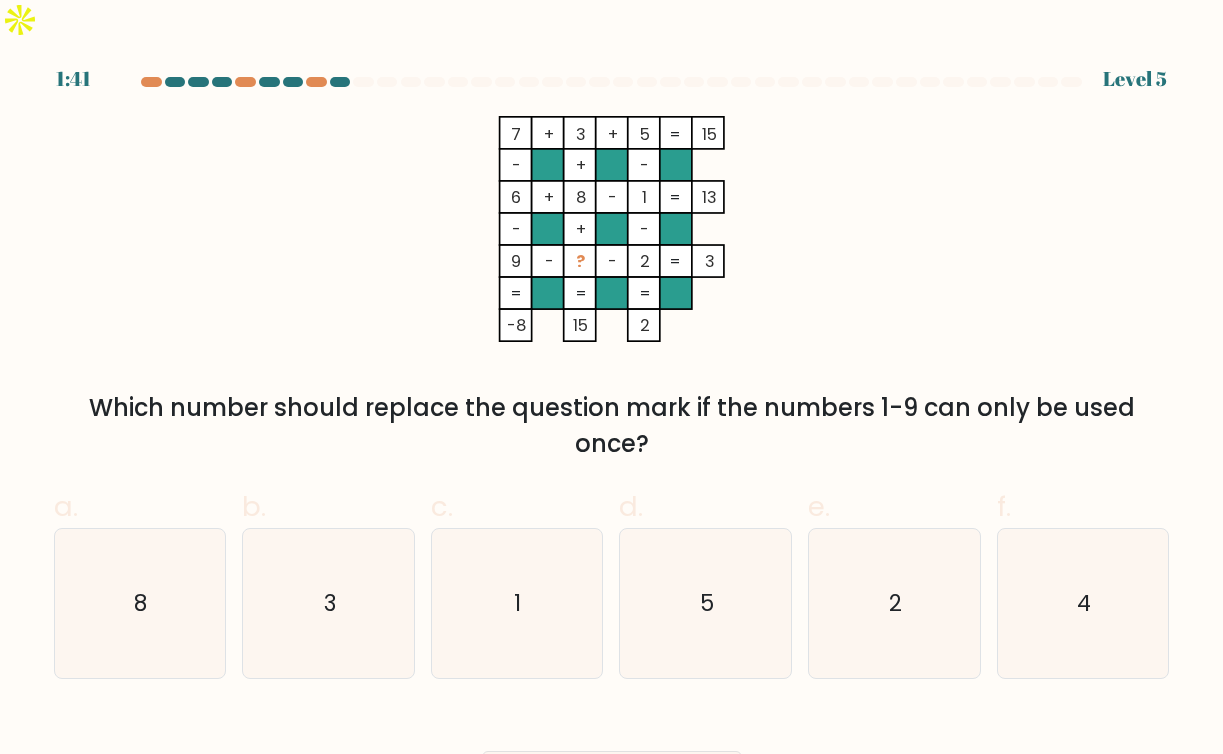 type 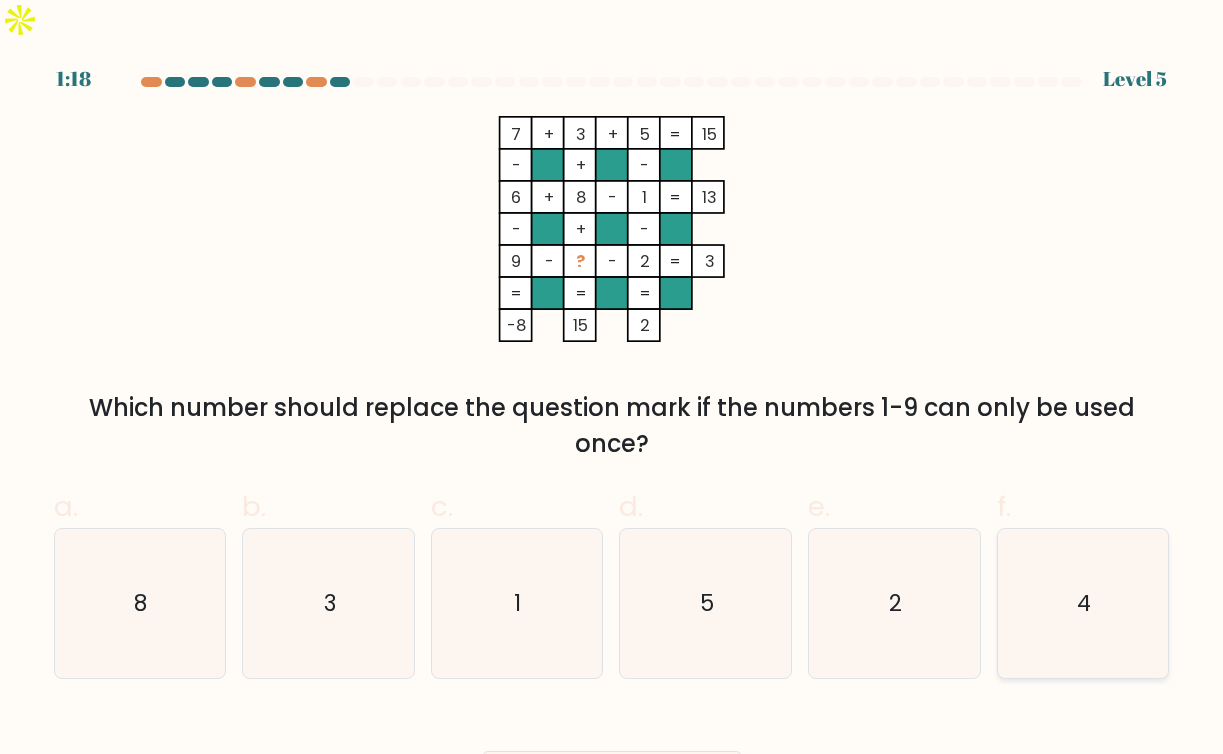 click on "4" 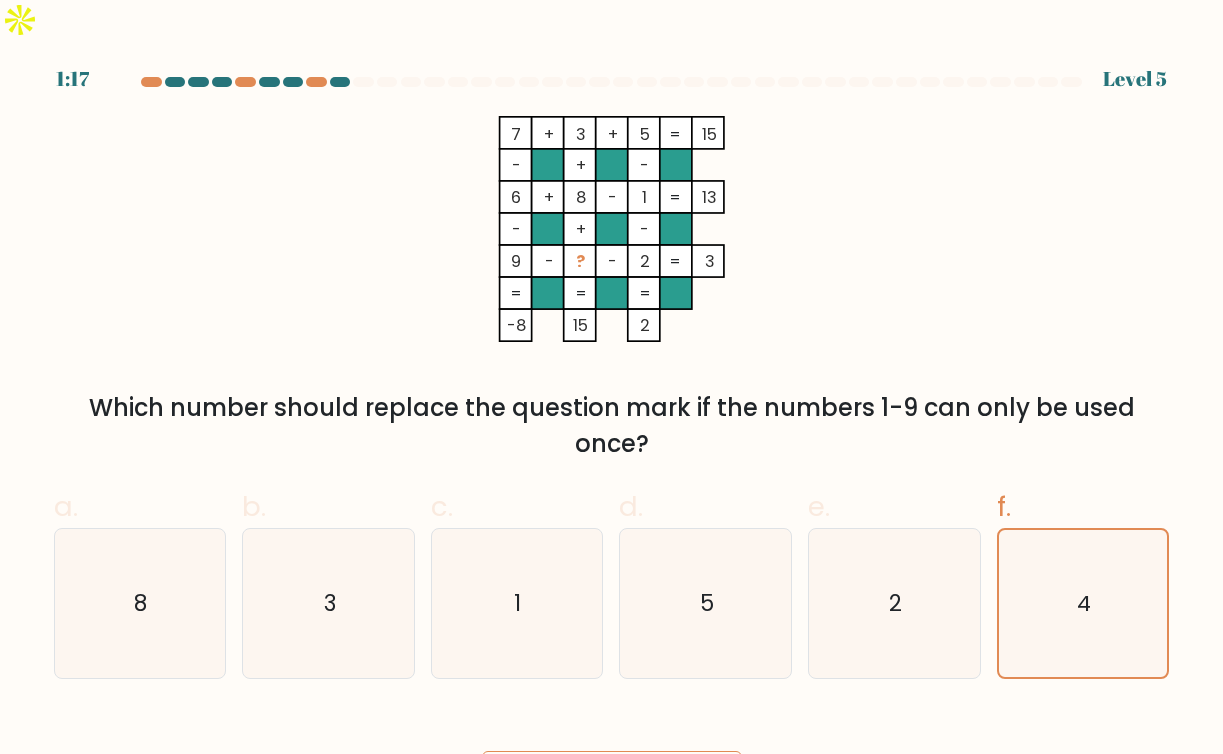 click on "Next" at bounding box center [612, 783] 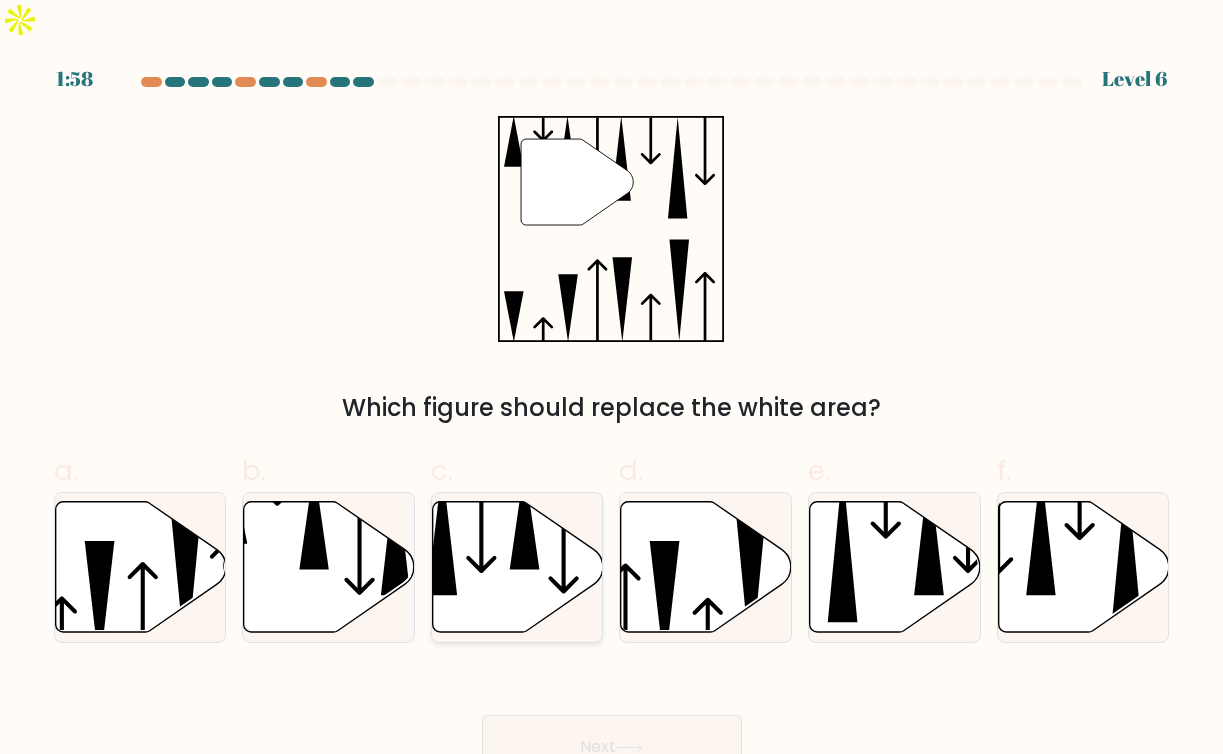 type 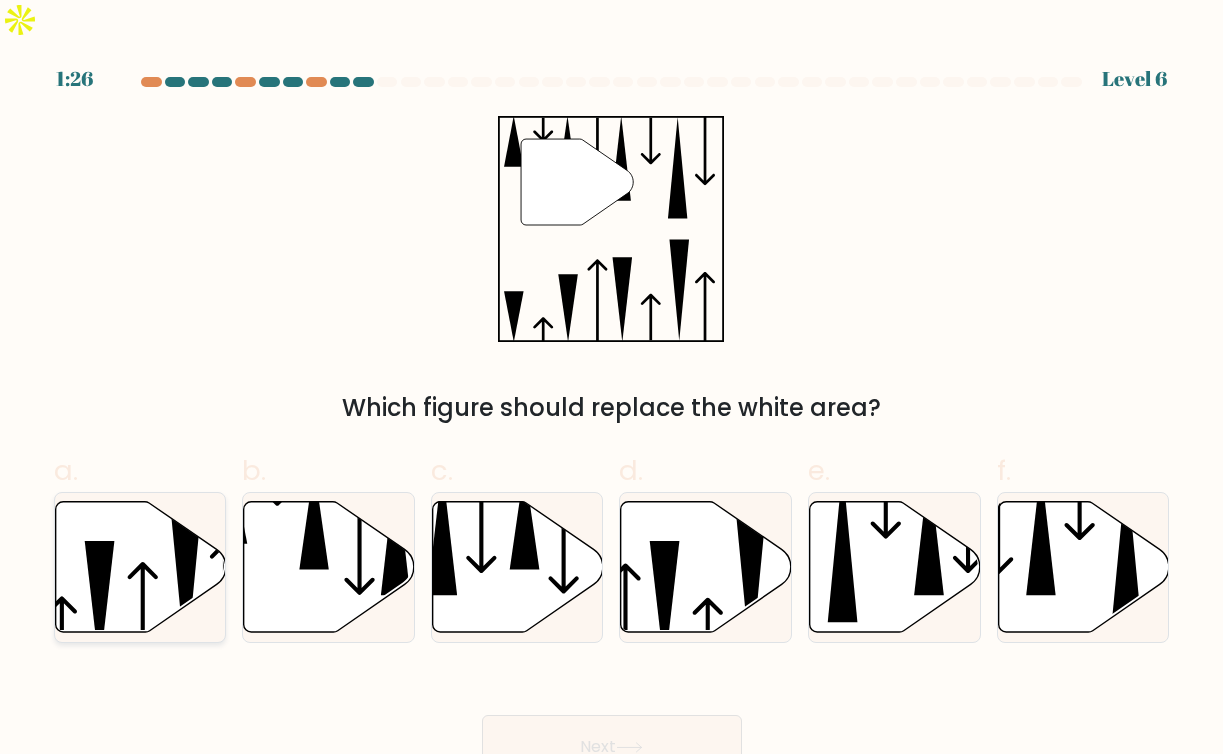 click 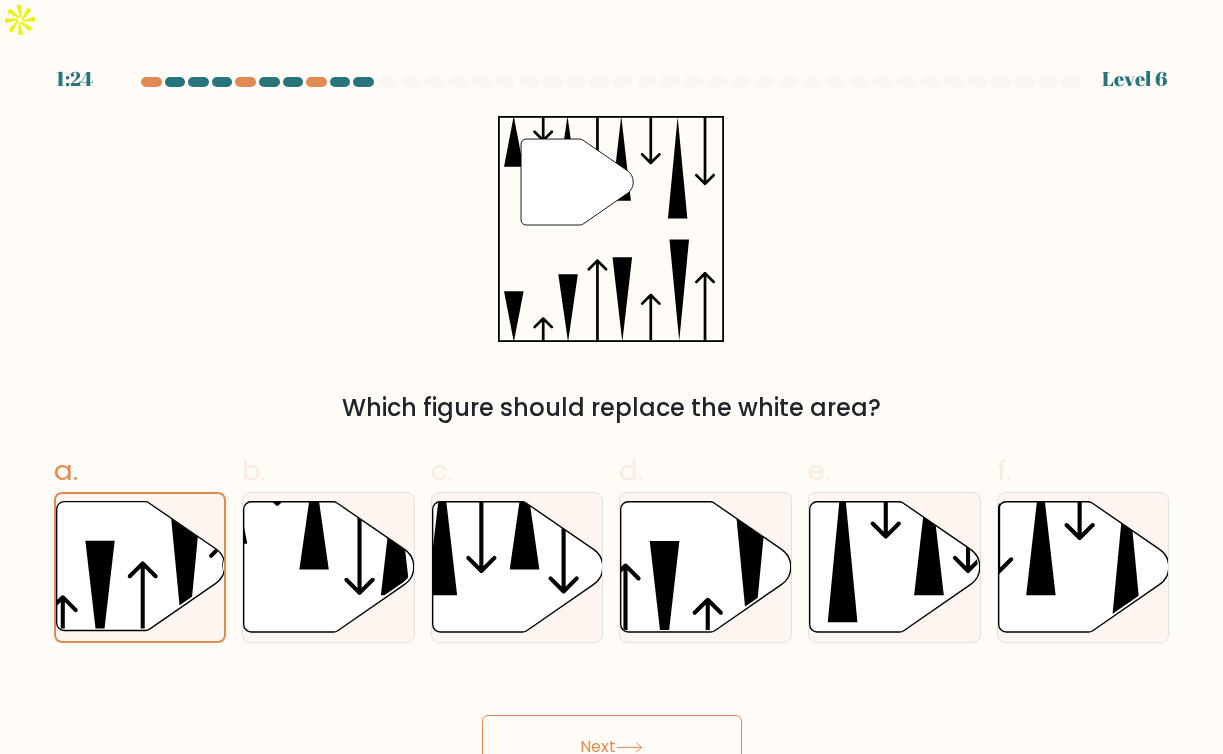 click on "Next" at bounding box center [612, 747] 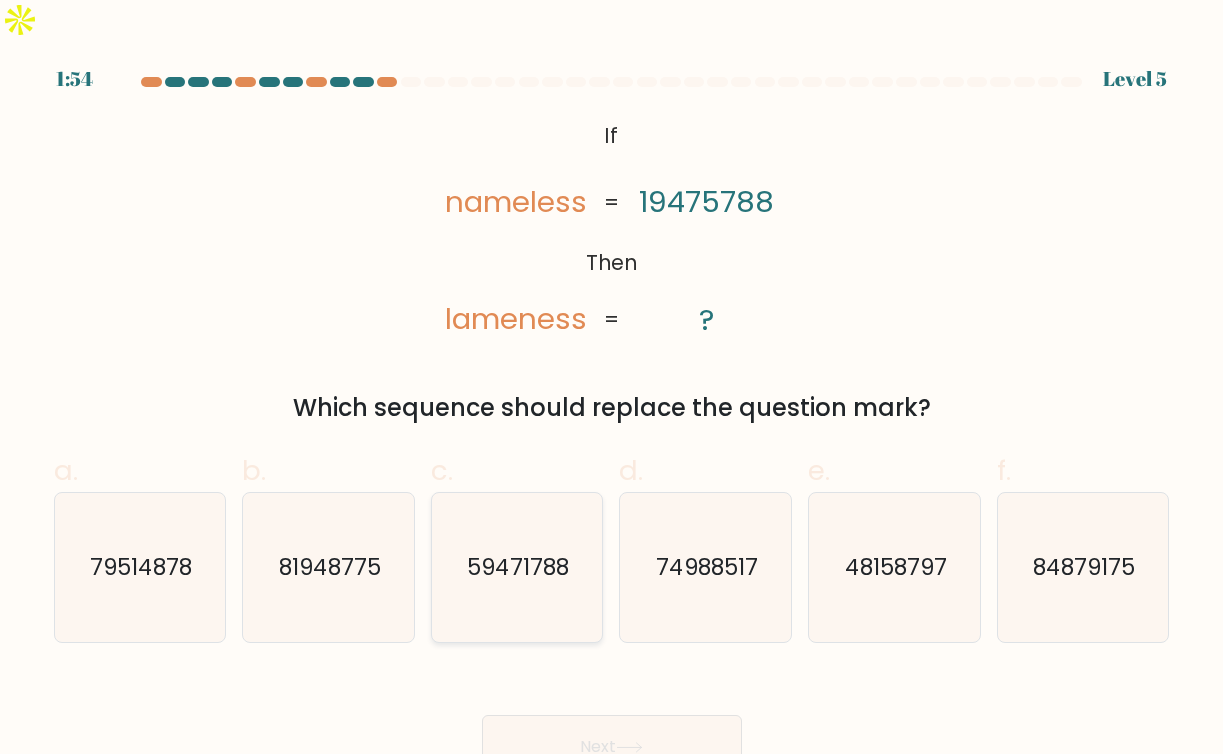 type 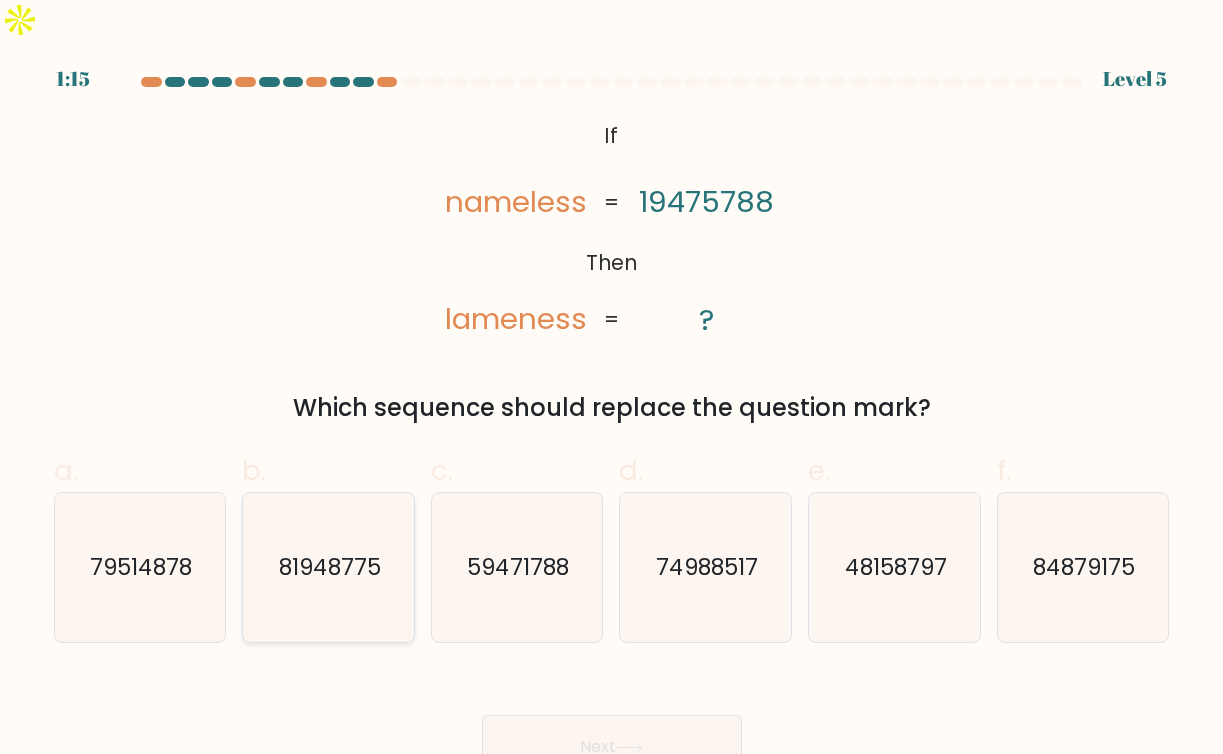 click on "81948775" 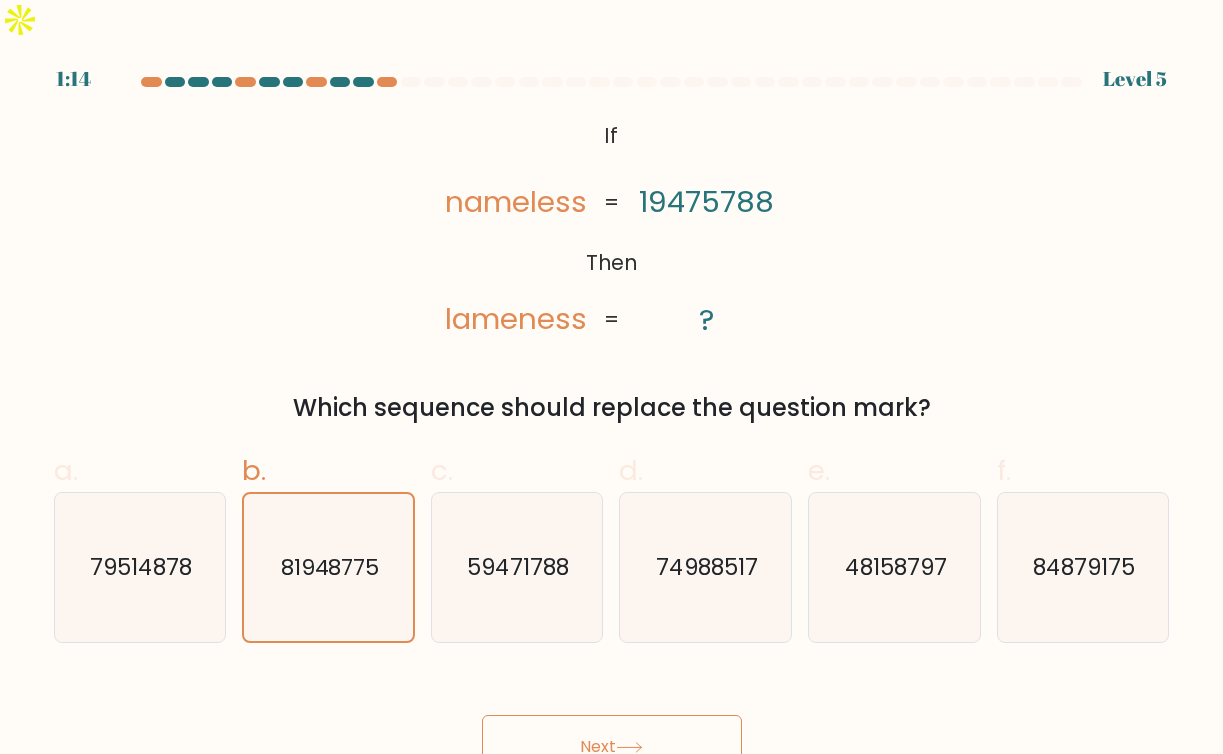 click on "Next" at bounding box center (612, 747) 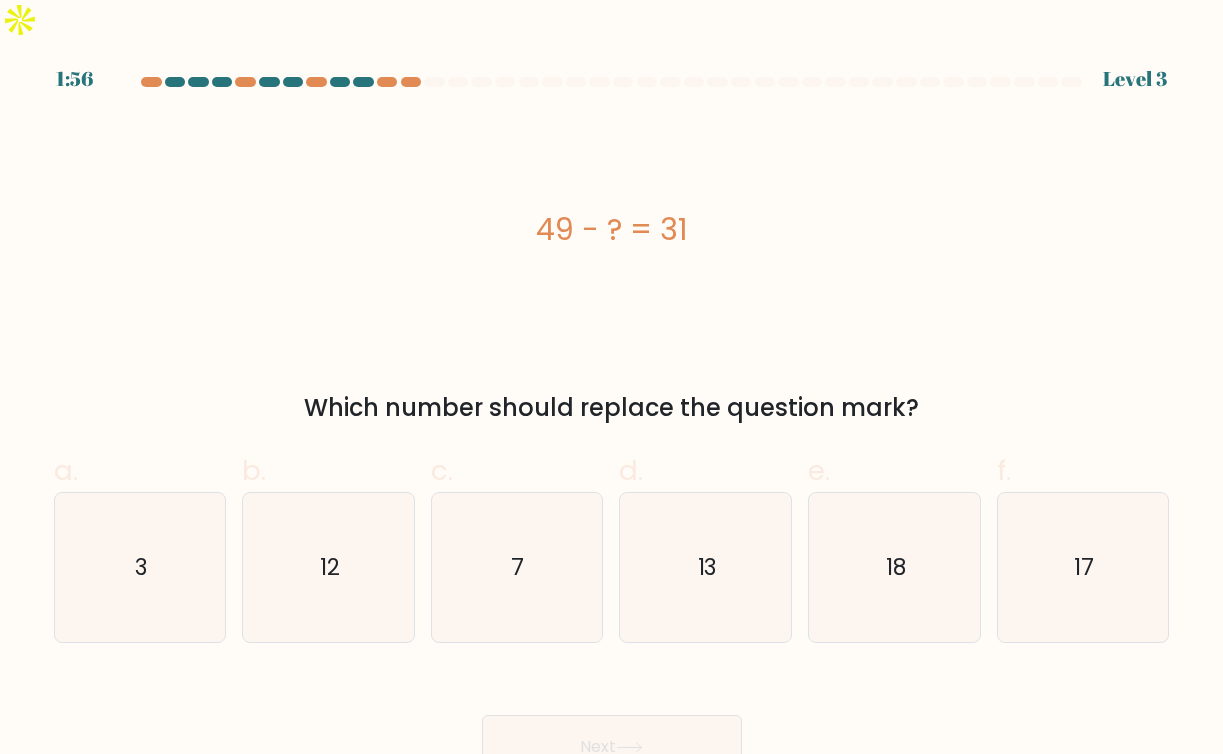 type 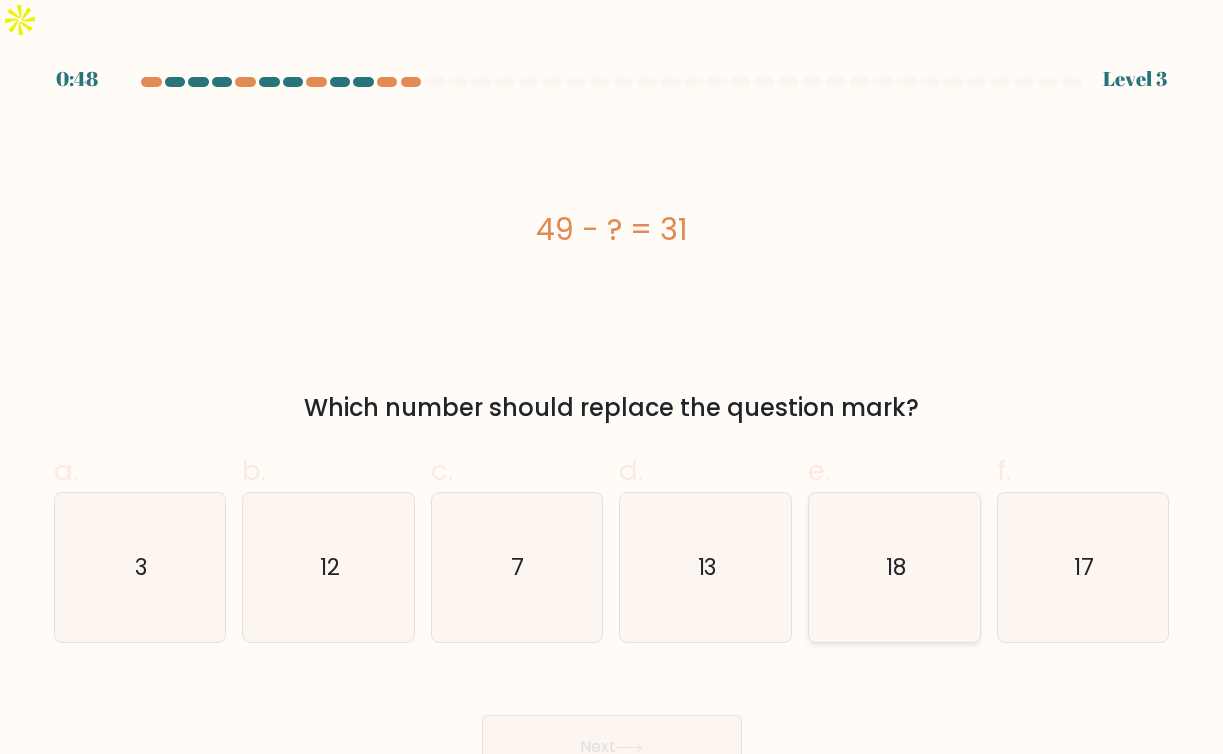 click on "18" 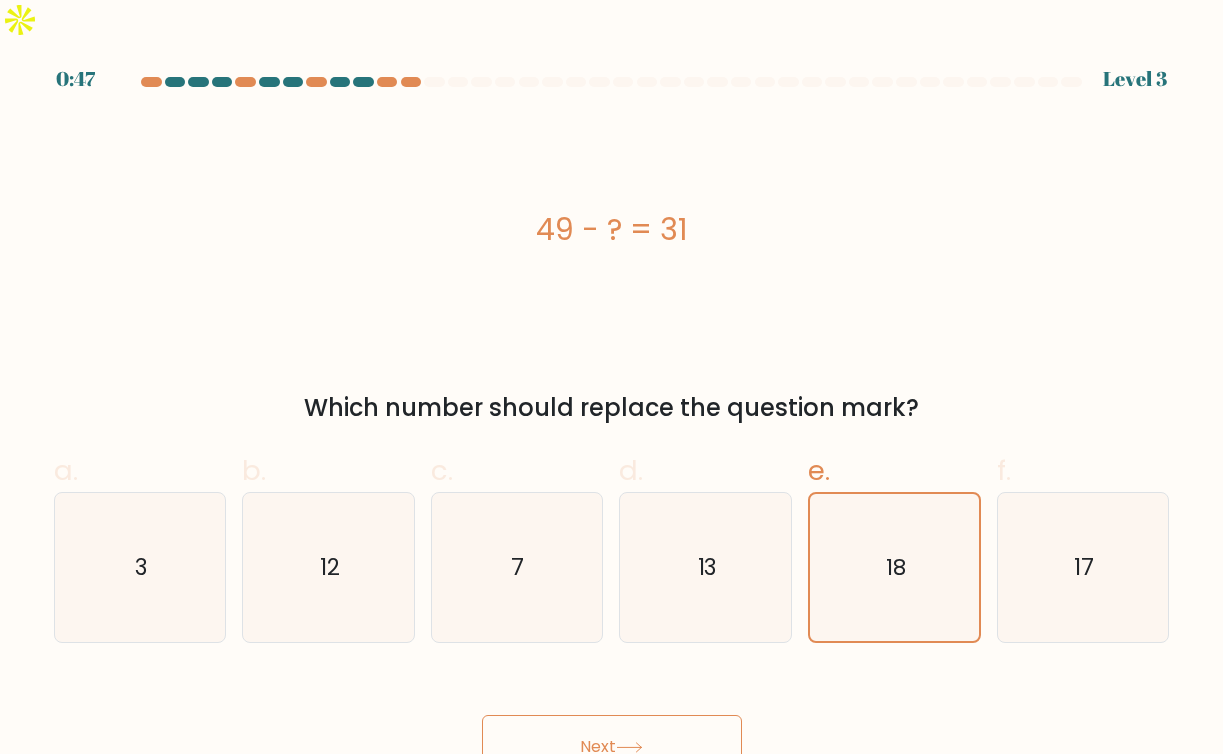click on "Next" at bounding box center (612, 747) 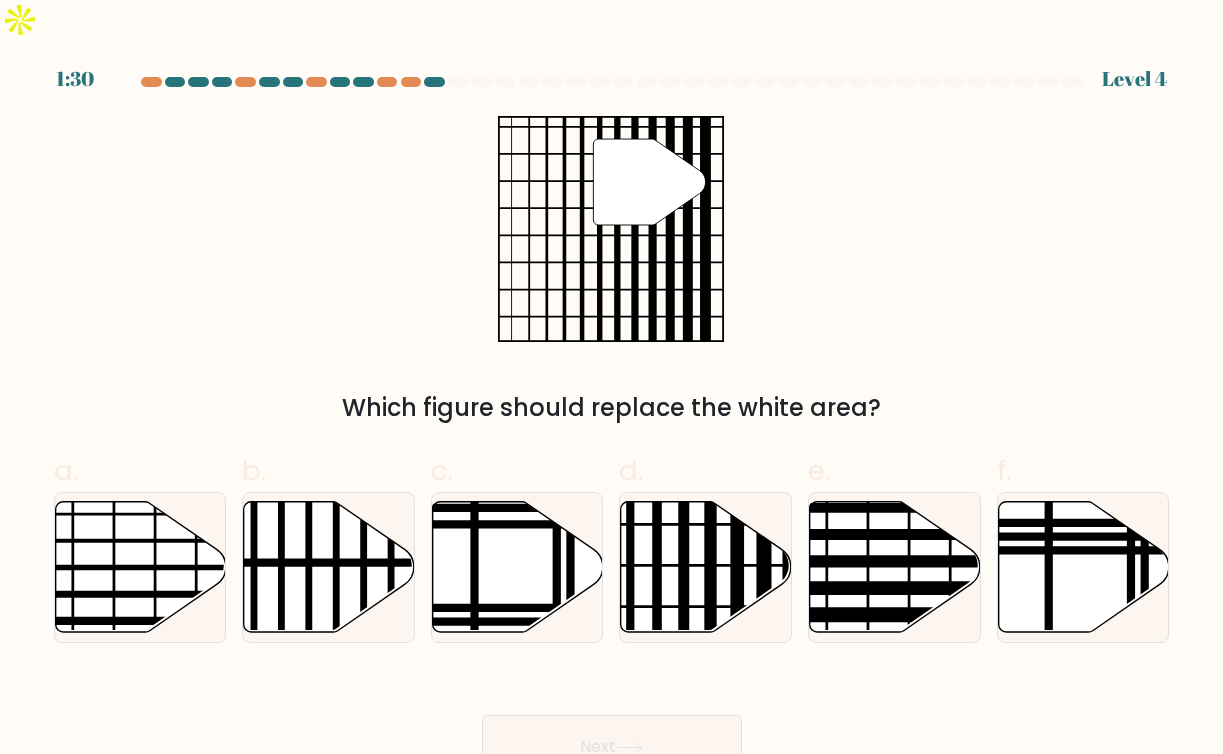 type 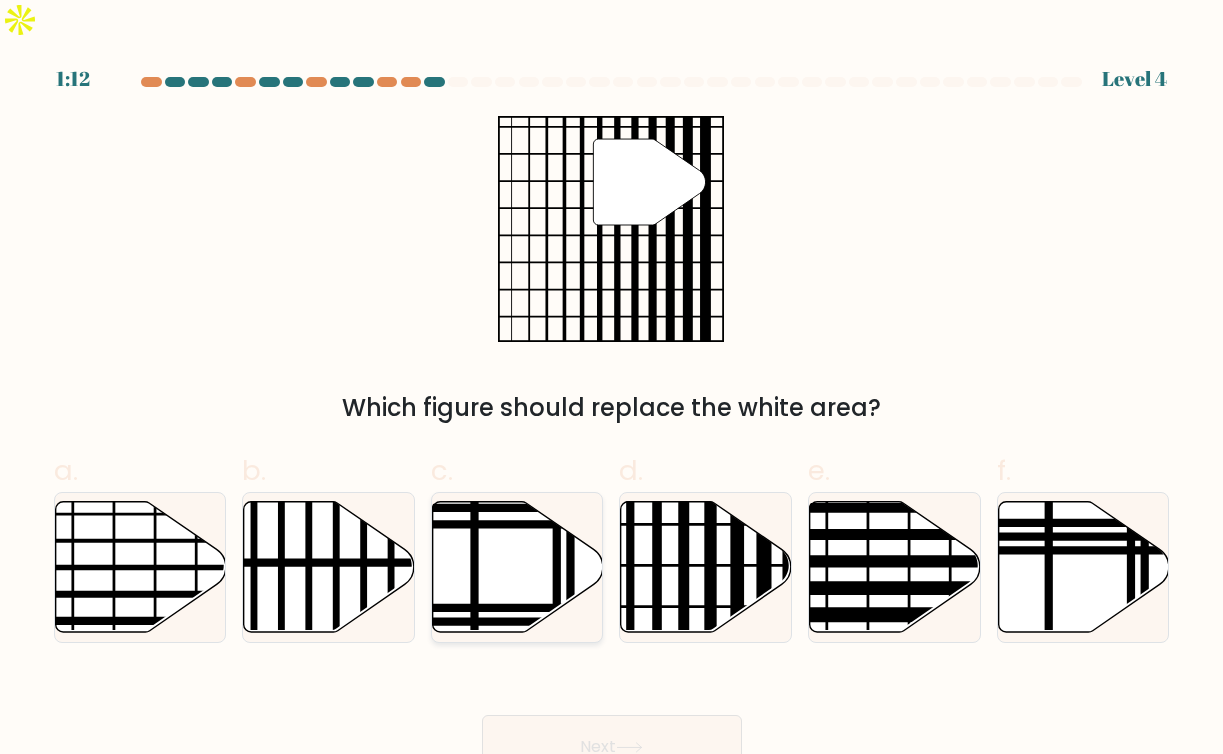 click 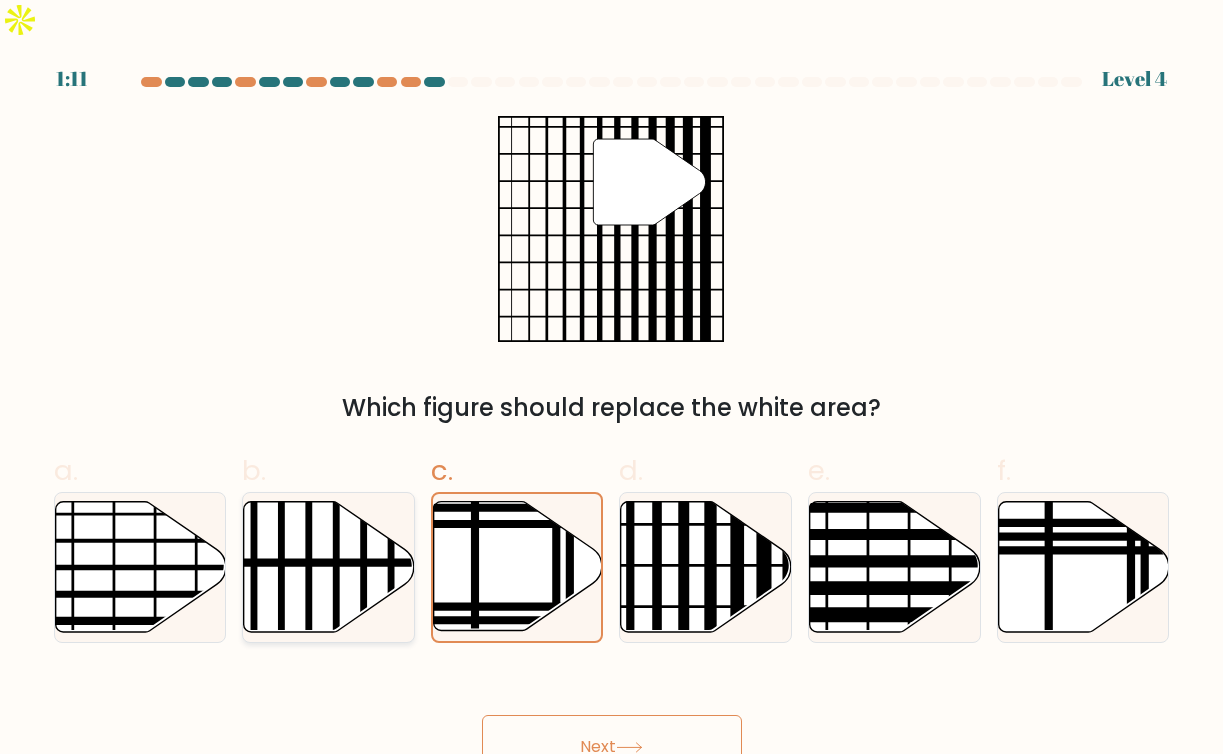 click 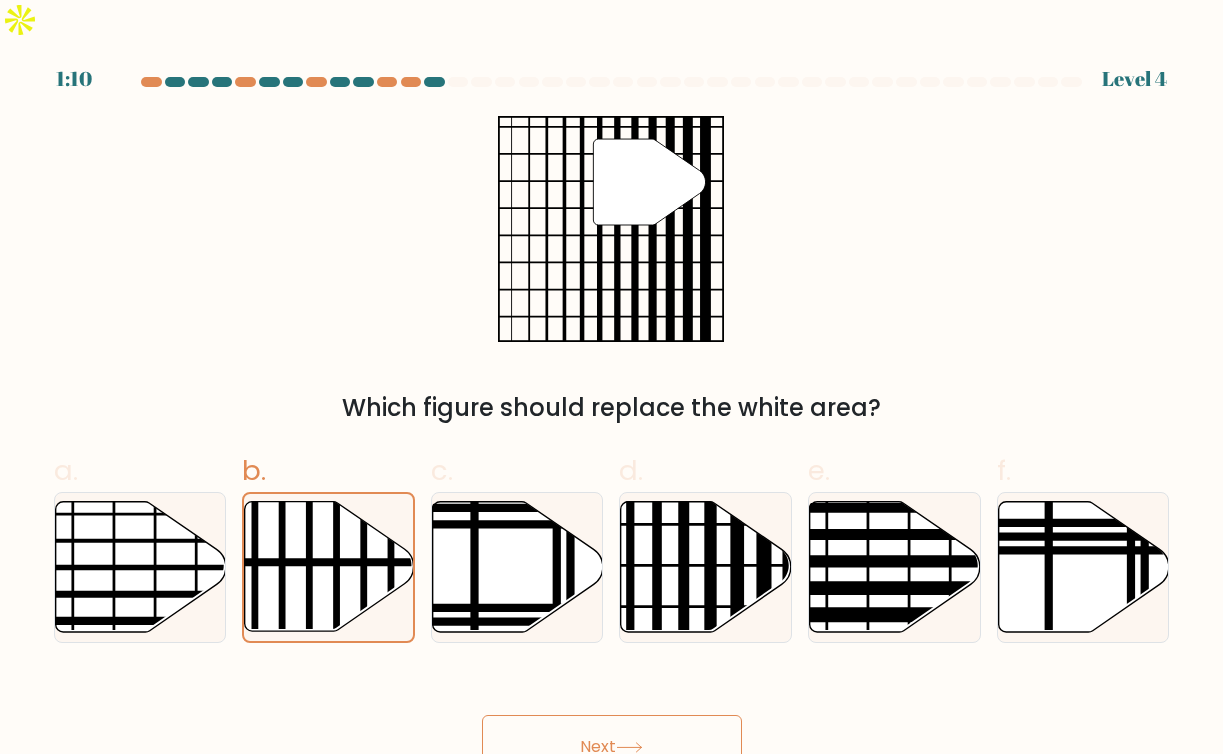 click on "Next" at bounding box center [612, 747] 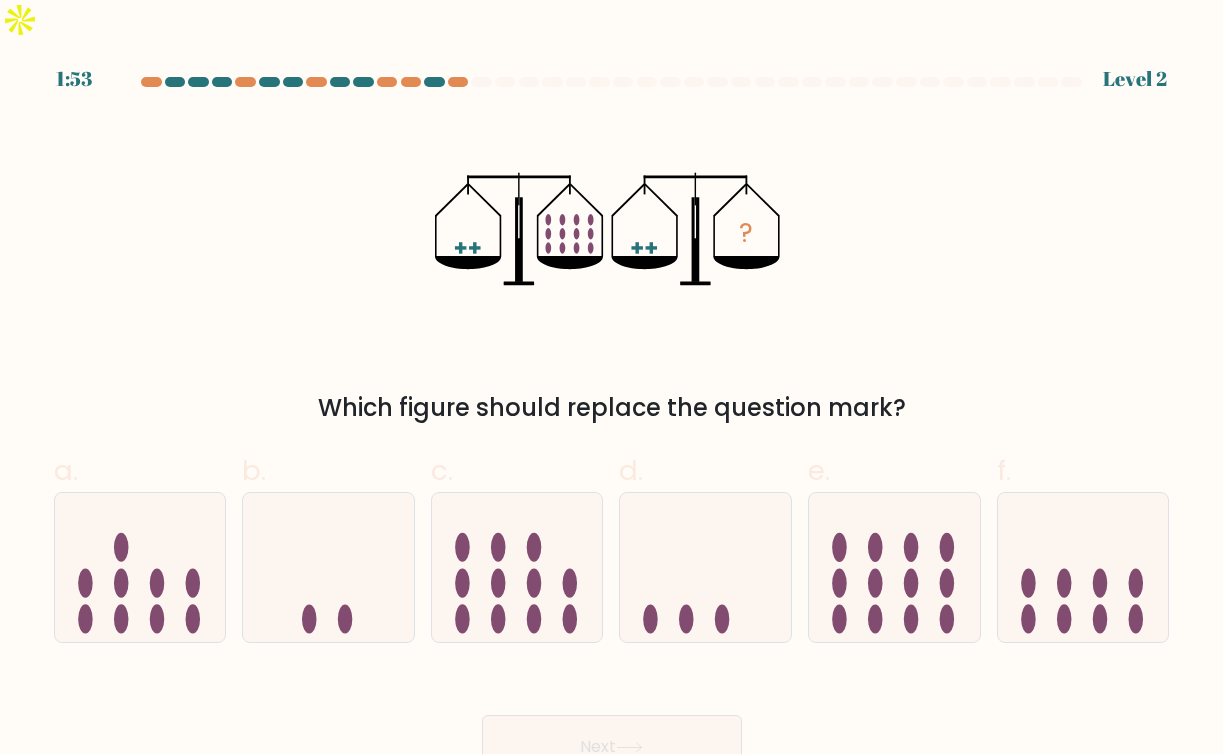 type 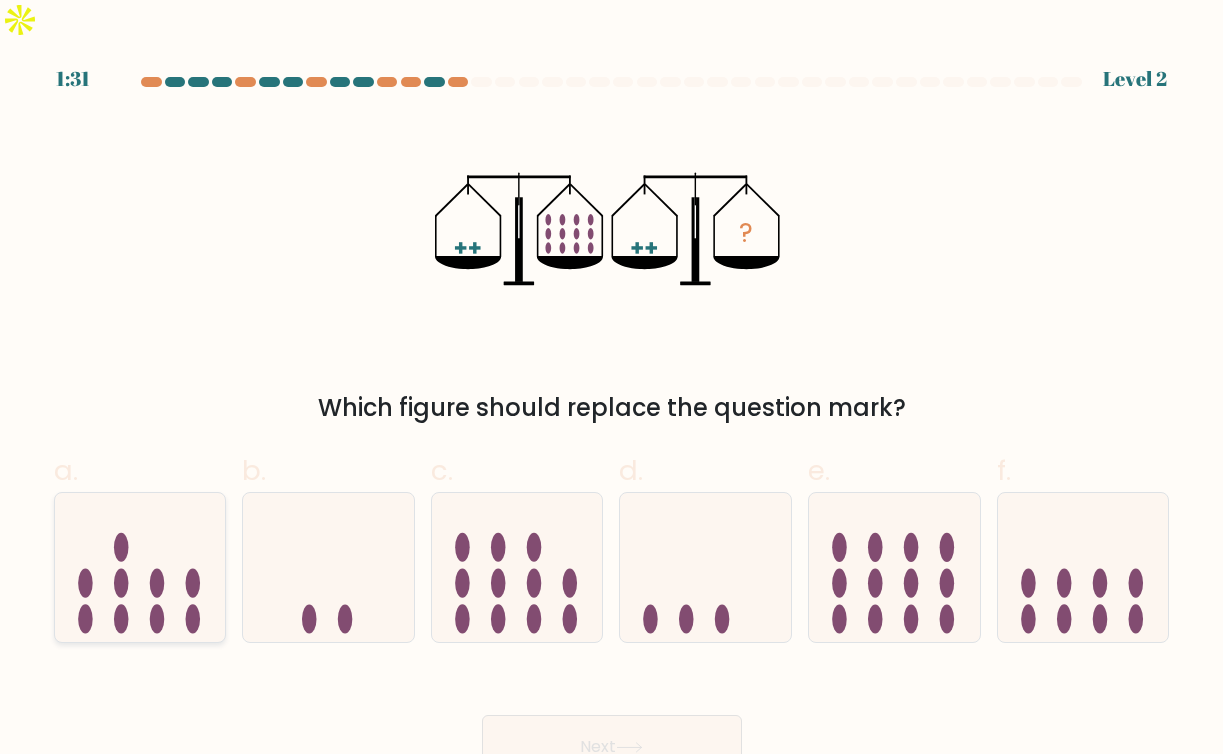 click 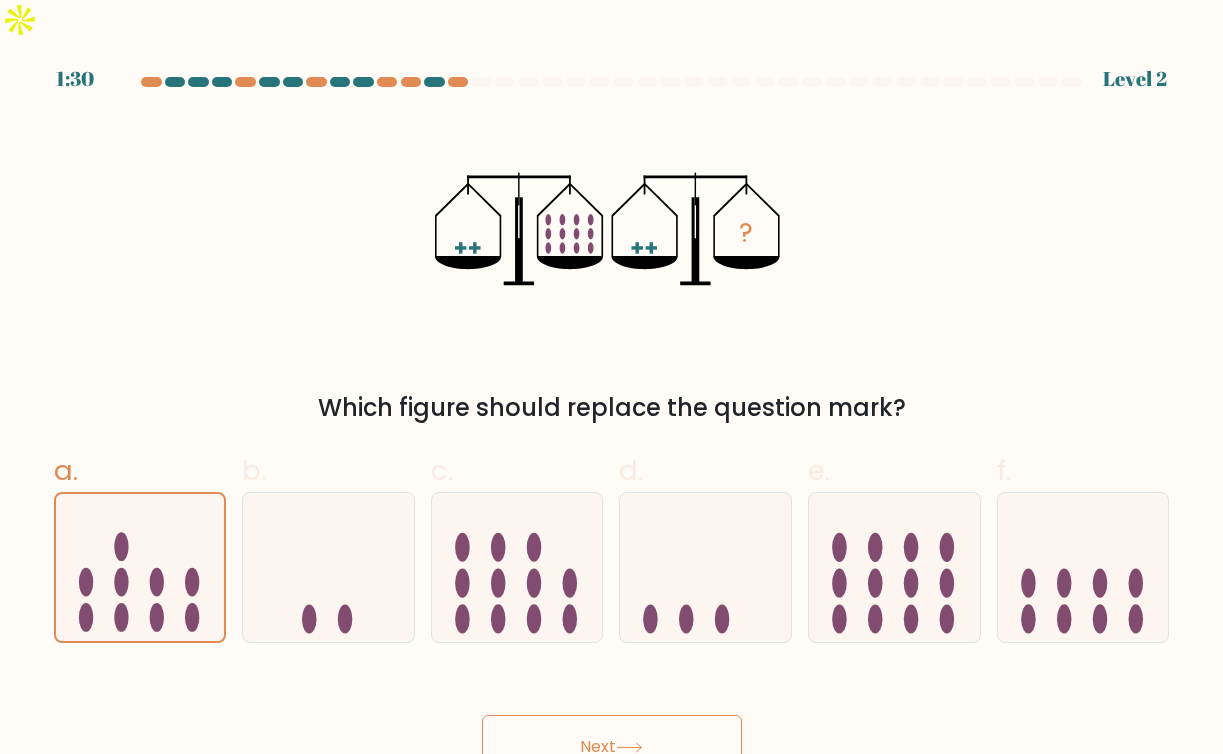 click on "Next" at bounding box center (612, 747) 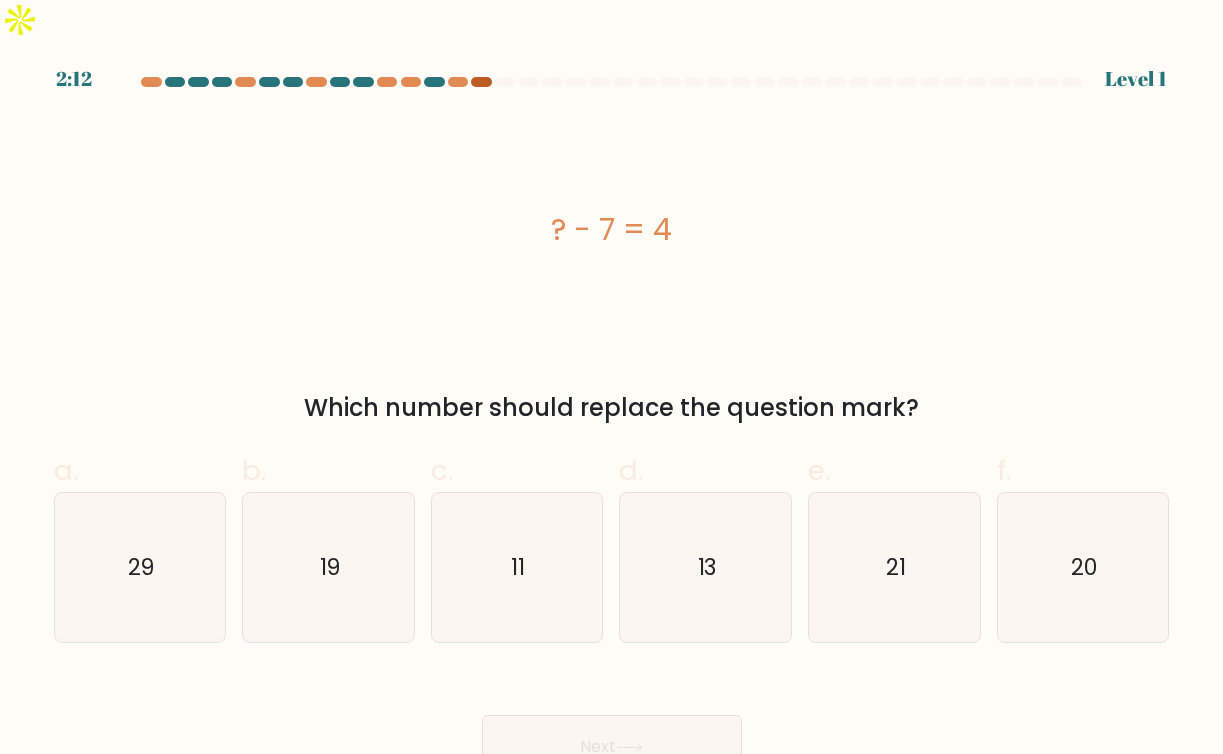 click at bounding box center (481, 82) 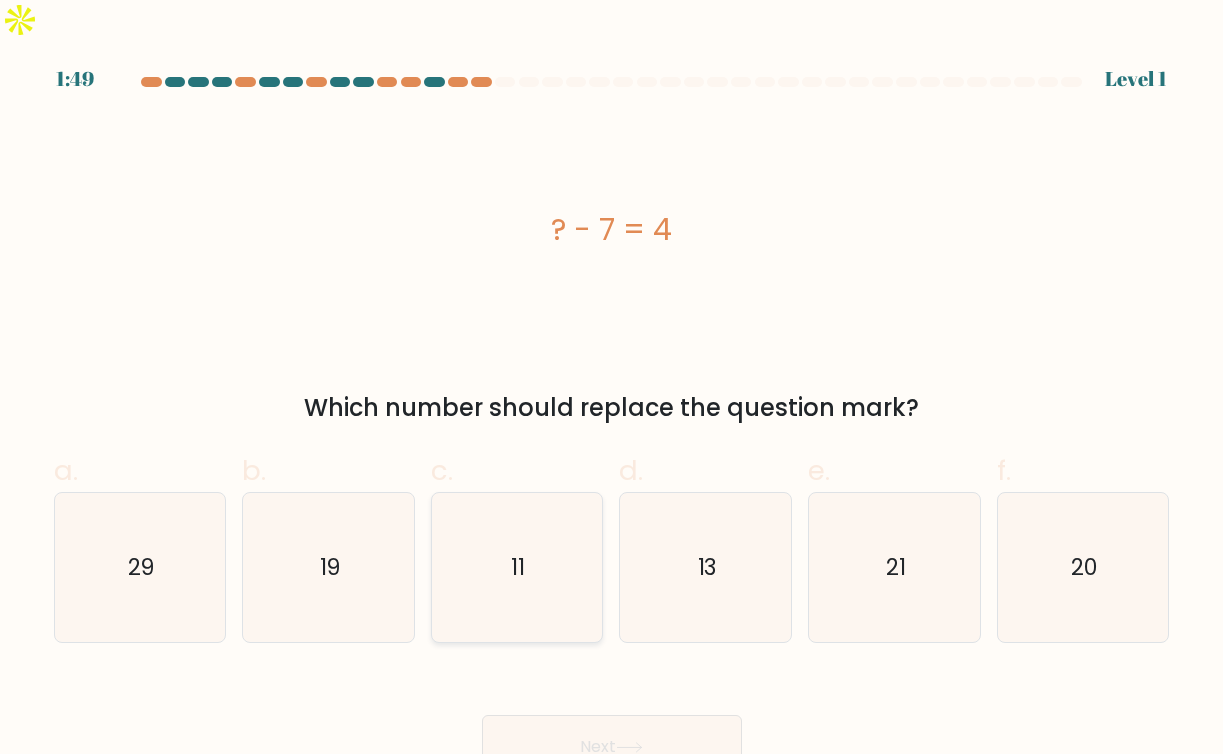 click on "11" 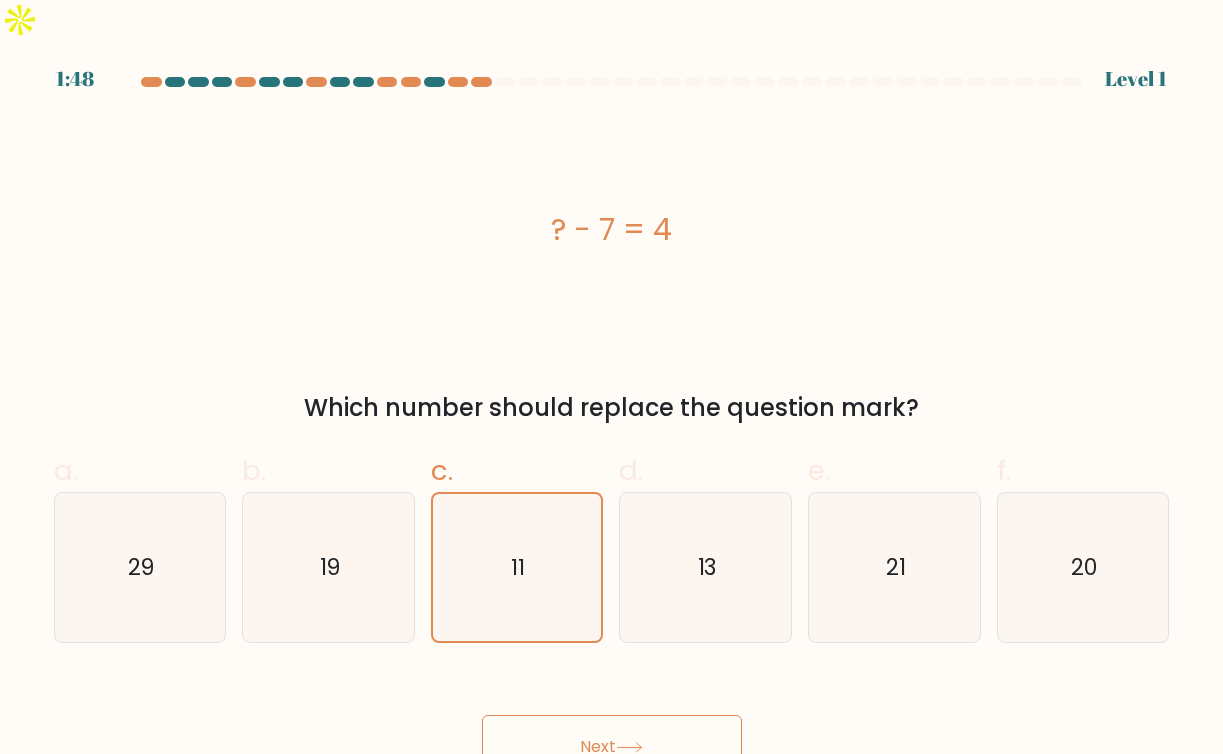 click on "Next" at bounding box center [612, 747] 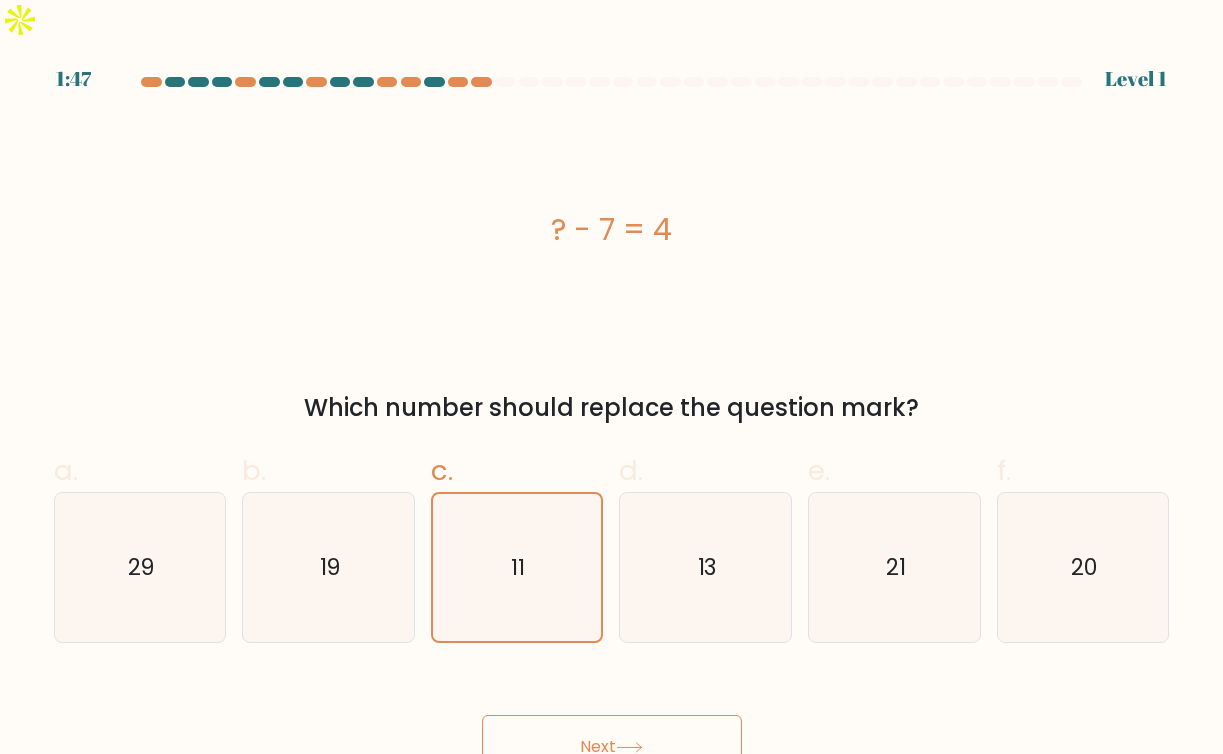 click on "Next" at bounding box center [612, 747] 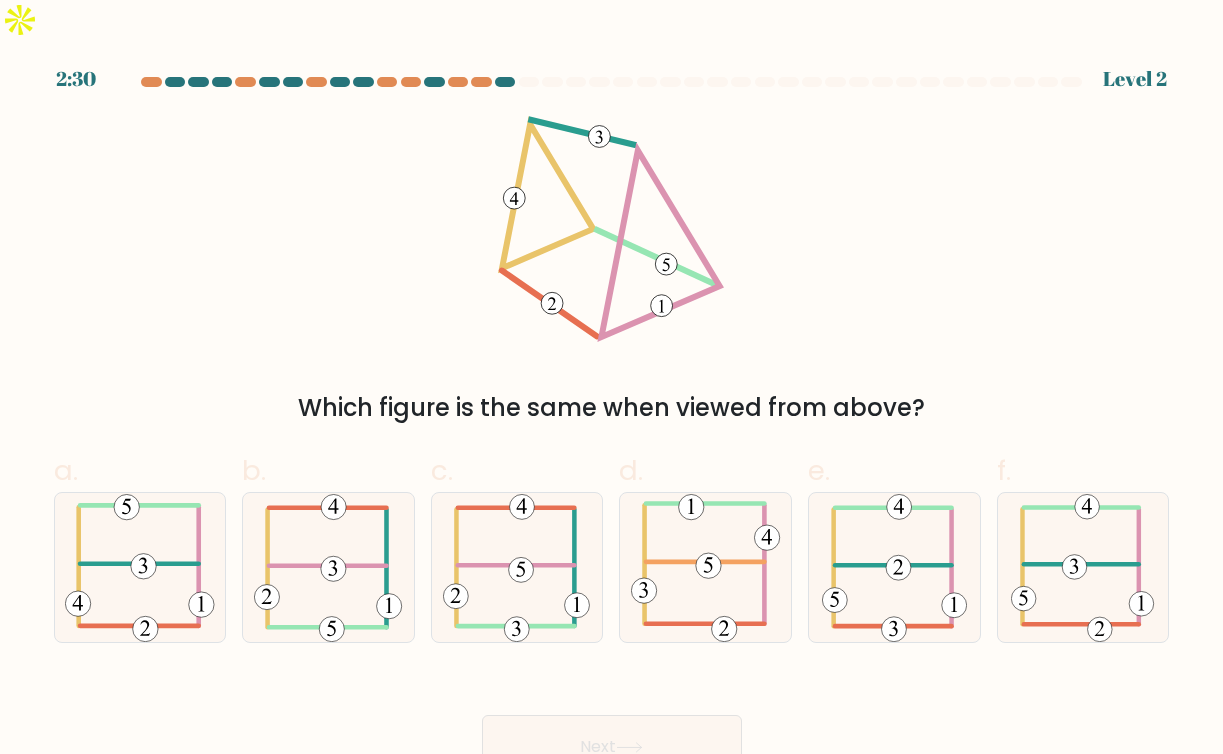 click at bounding box center [1071, 82] 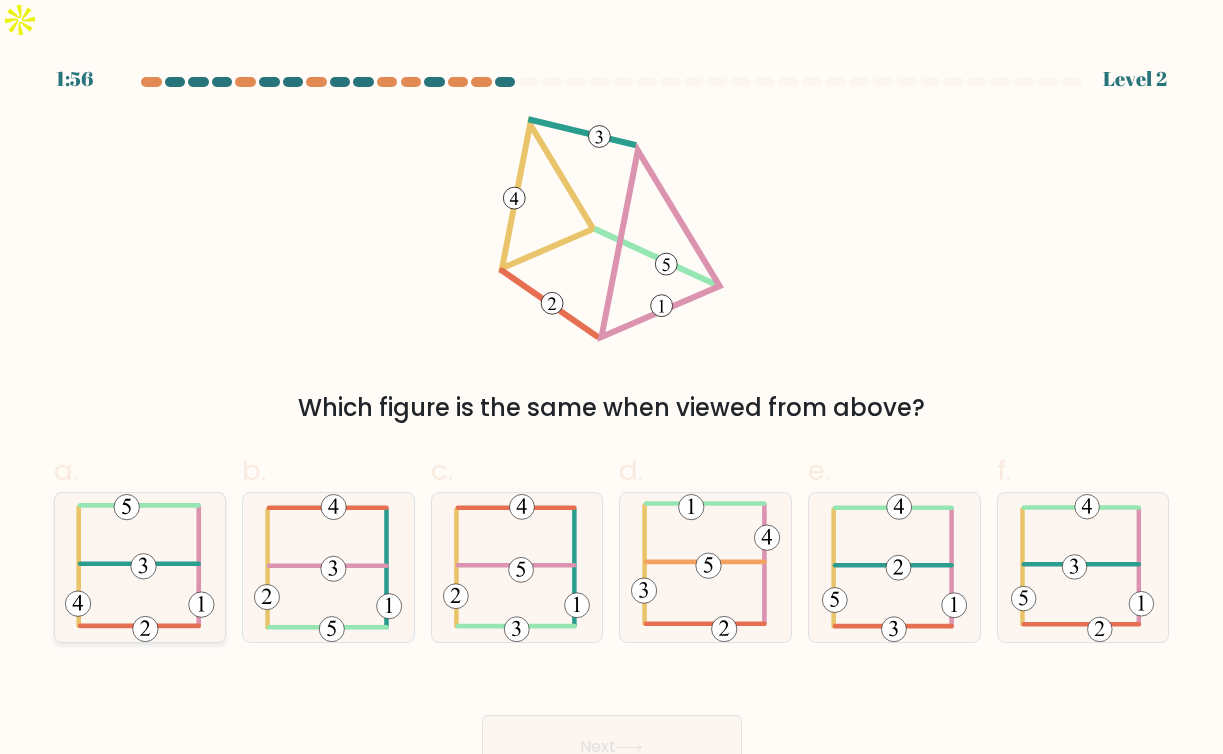 click 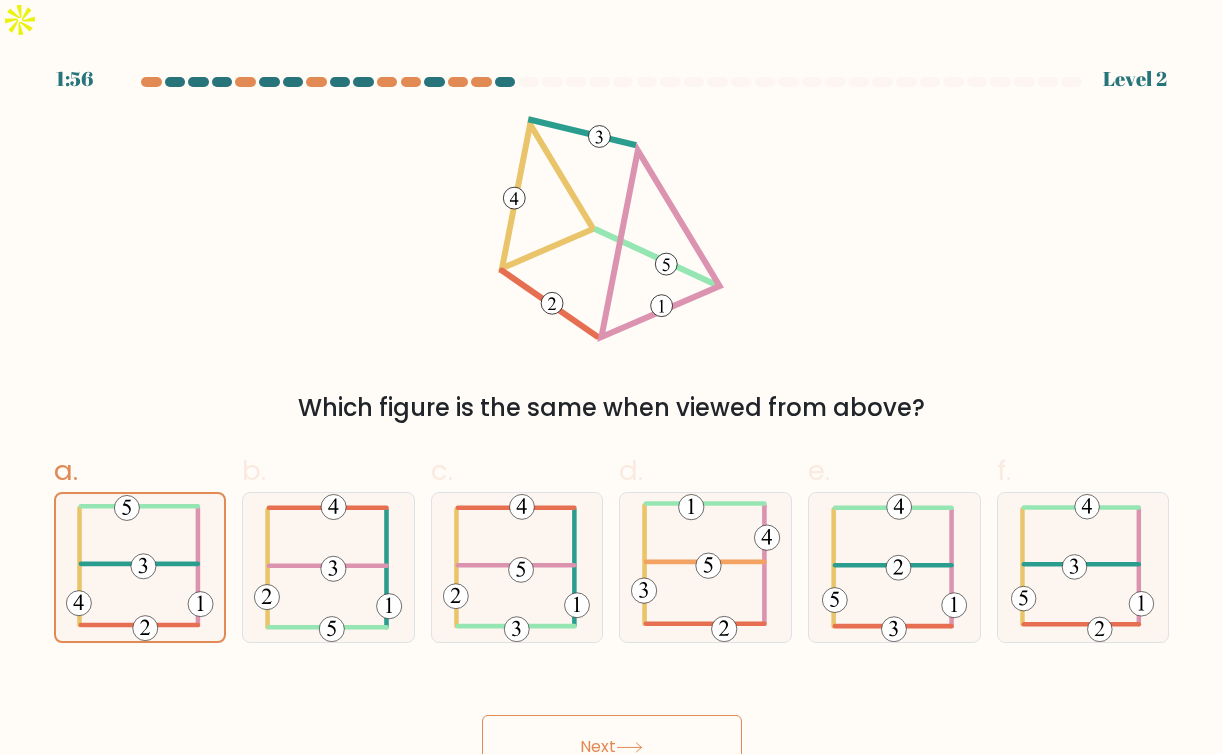 click on "Next" at bounding box center [612, 747] 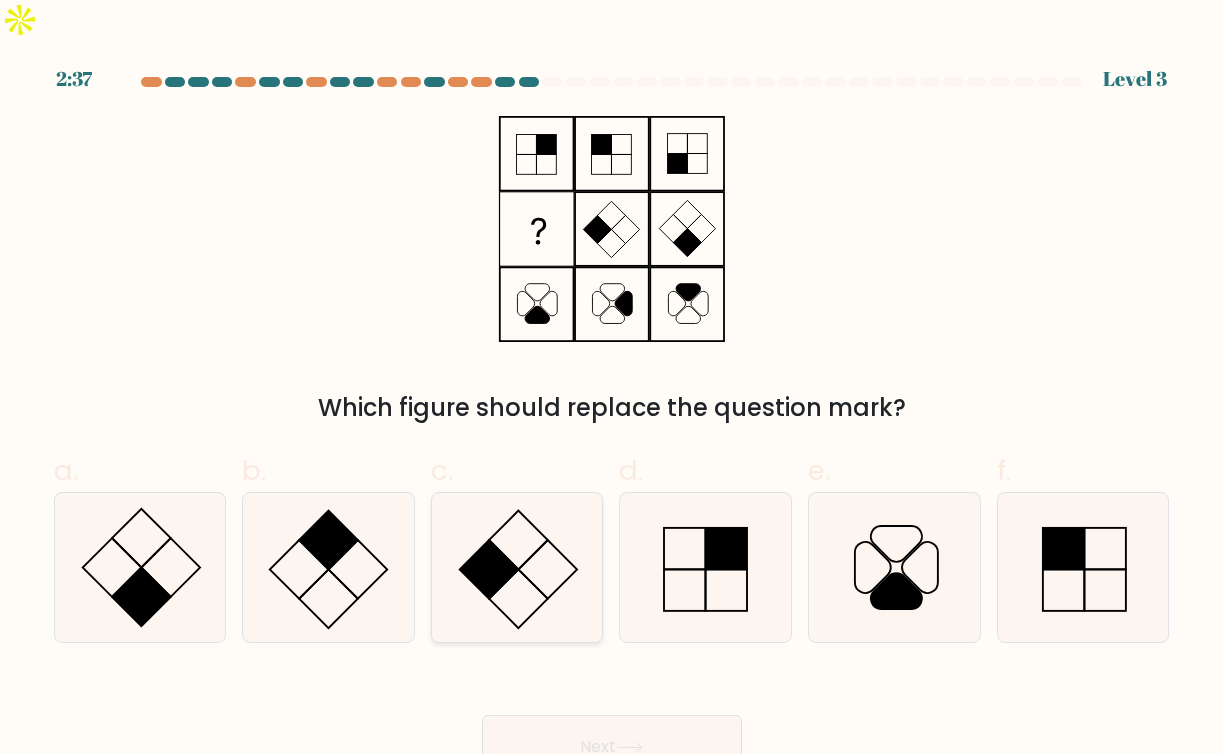 type 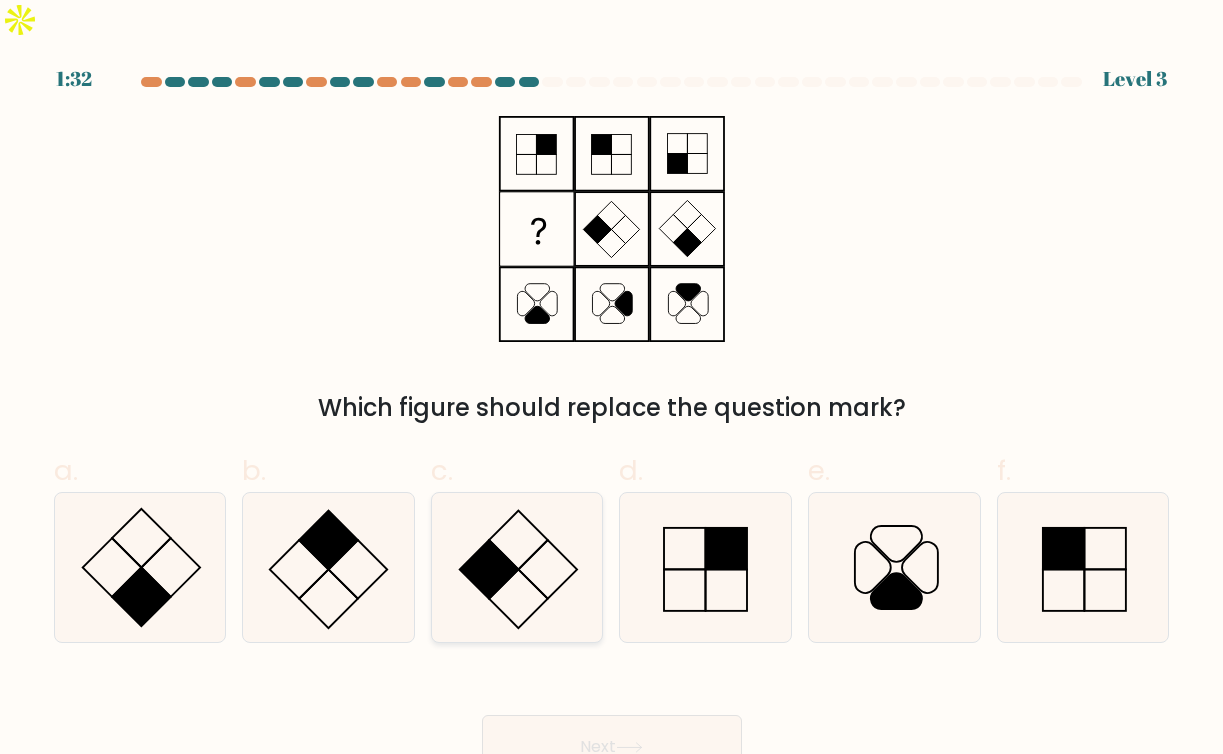 click 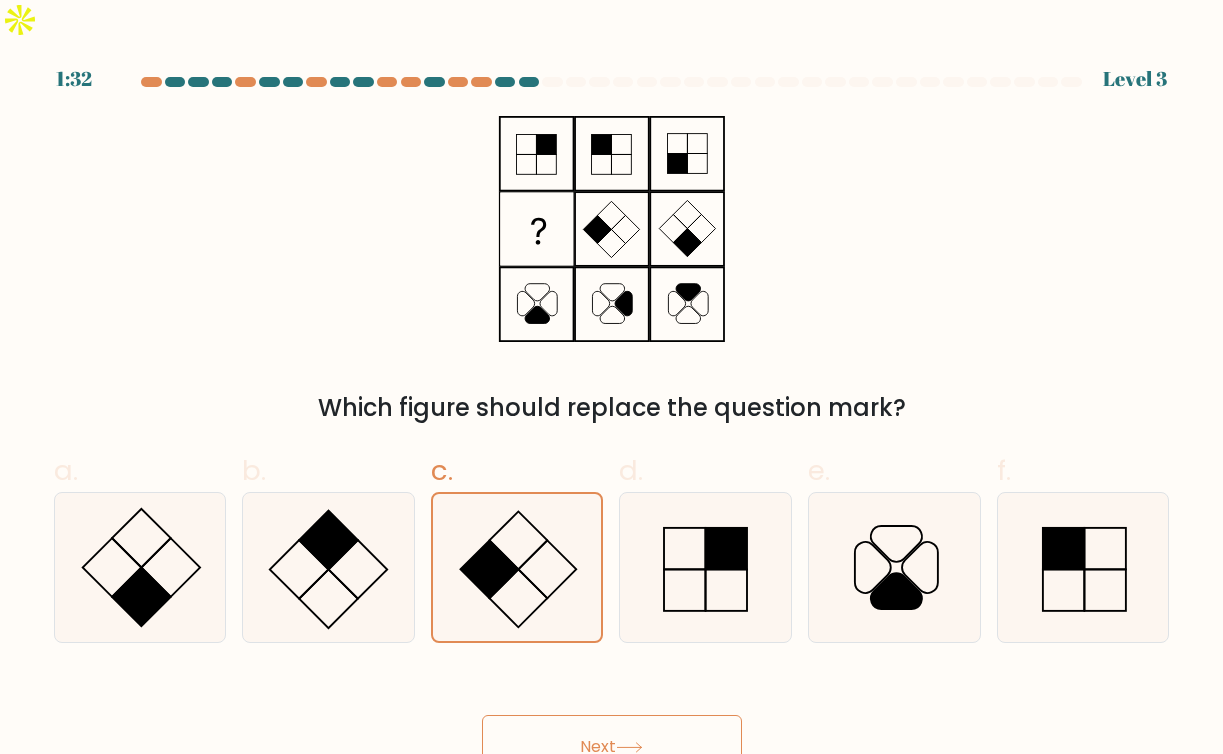 click on "Next" at bounding box center [612, 747] 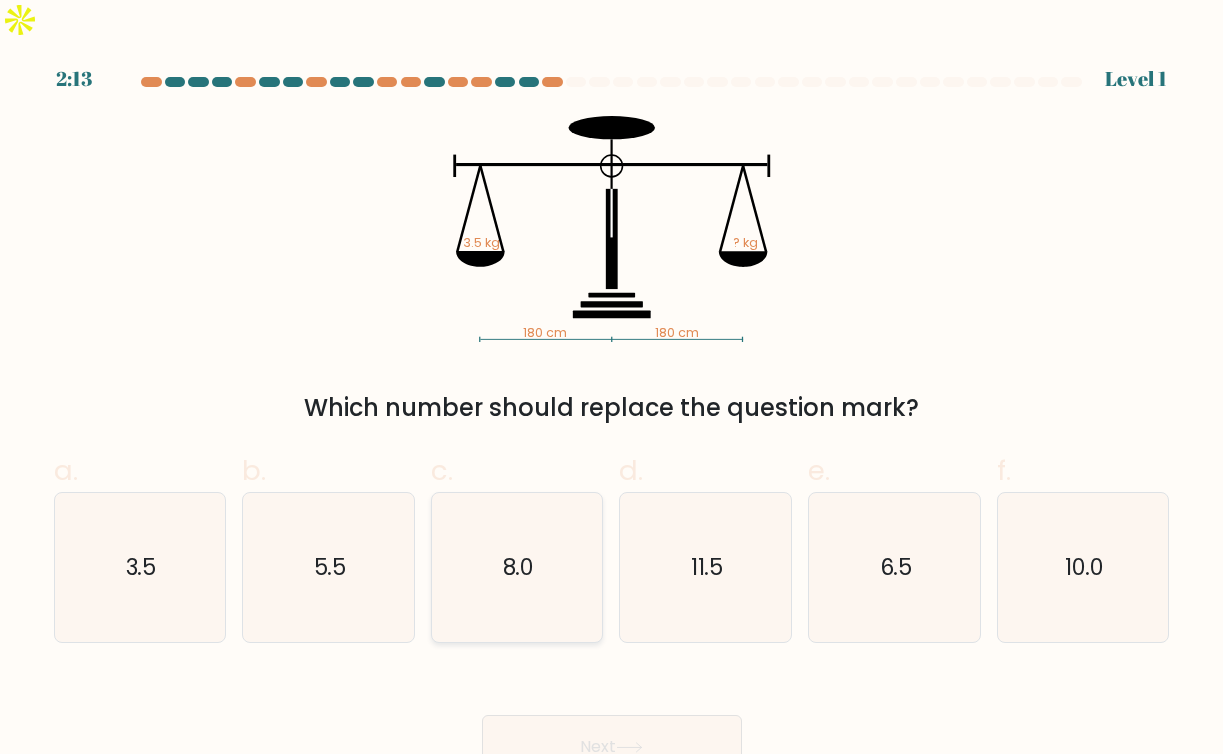 type 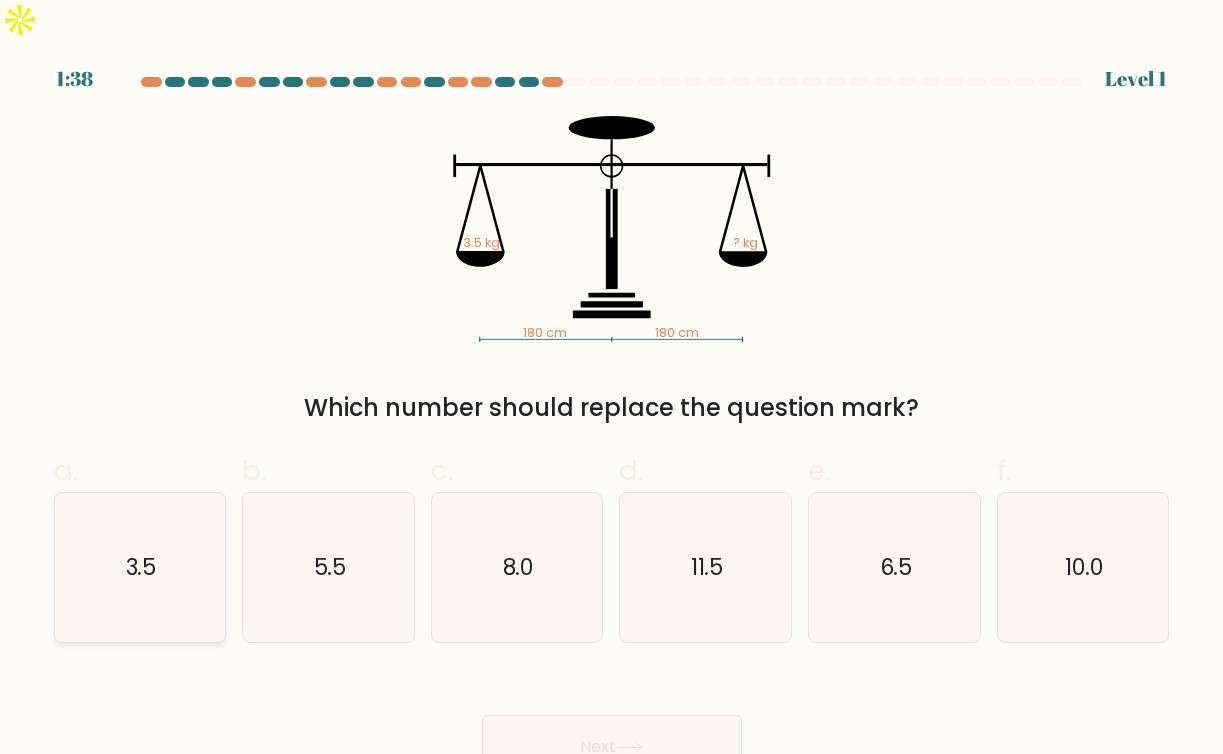 click on "3.5" 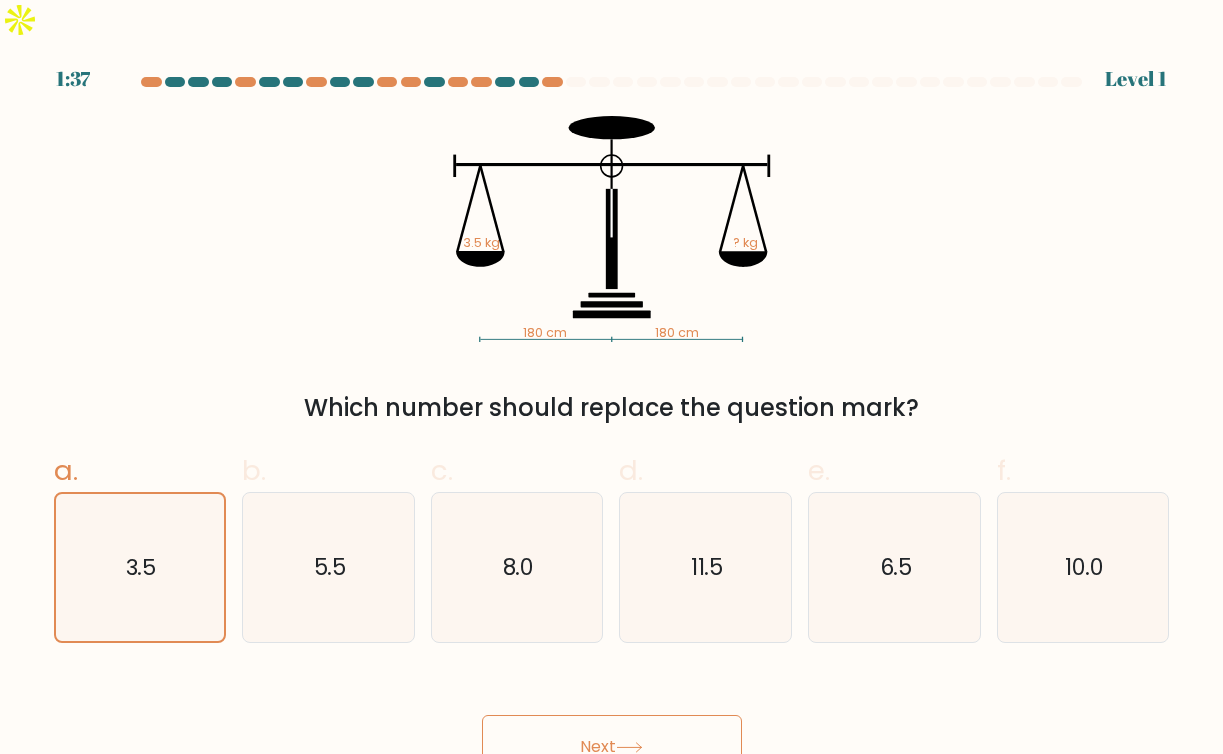 click on "Next" at bounding box center (612, 747) 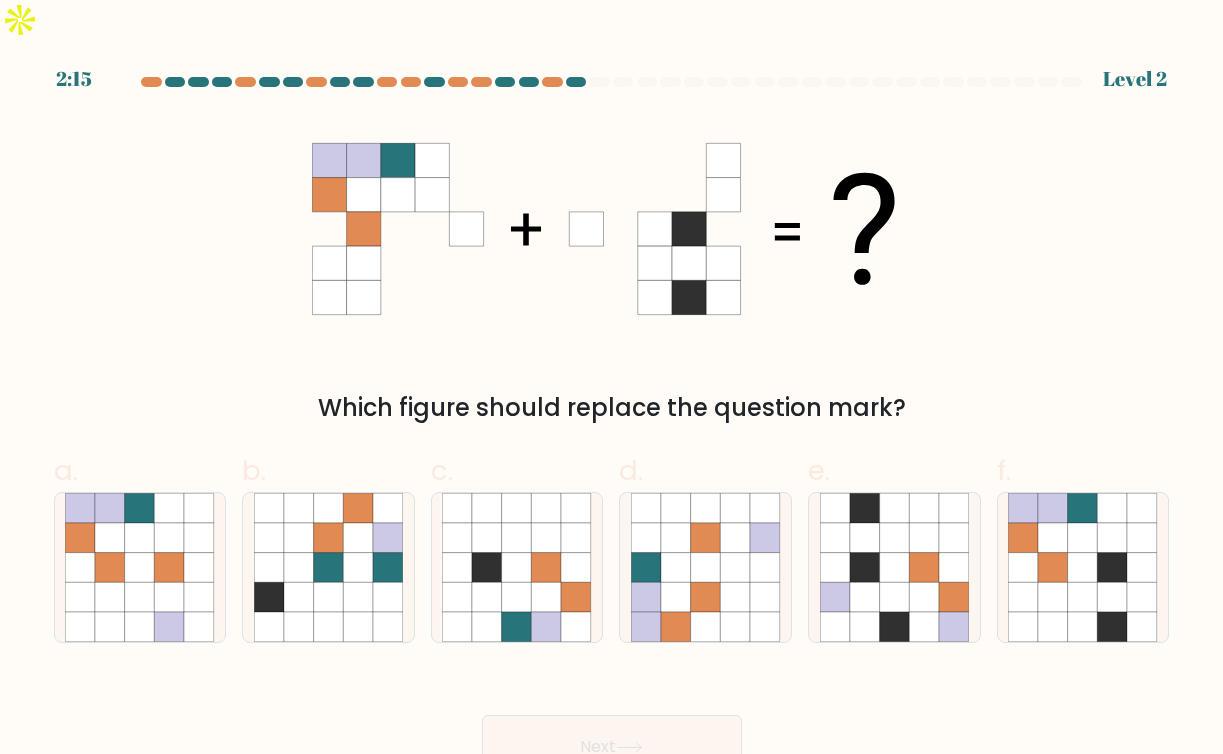 type 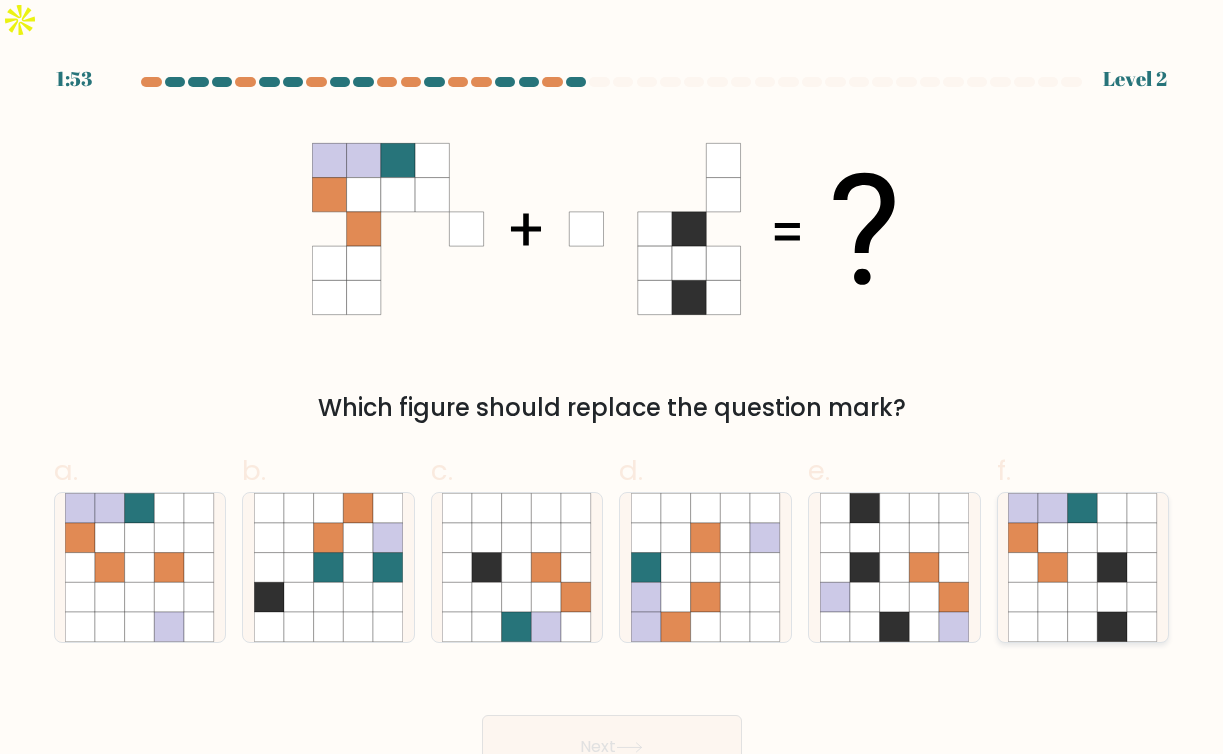 click 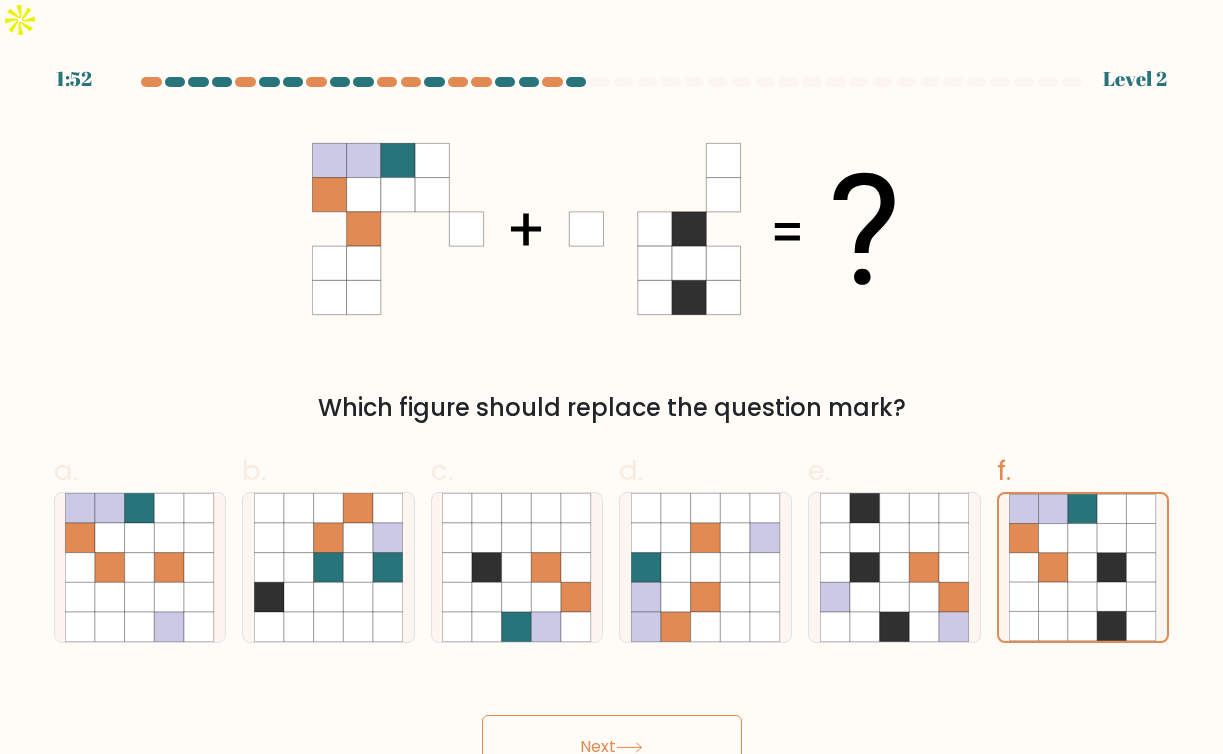click on "Next" at bounding box center [612, 747] 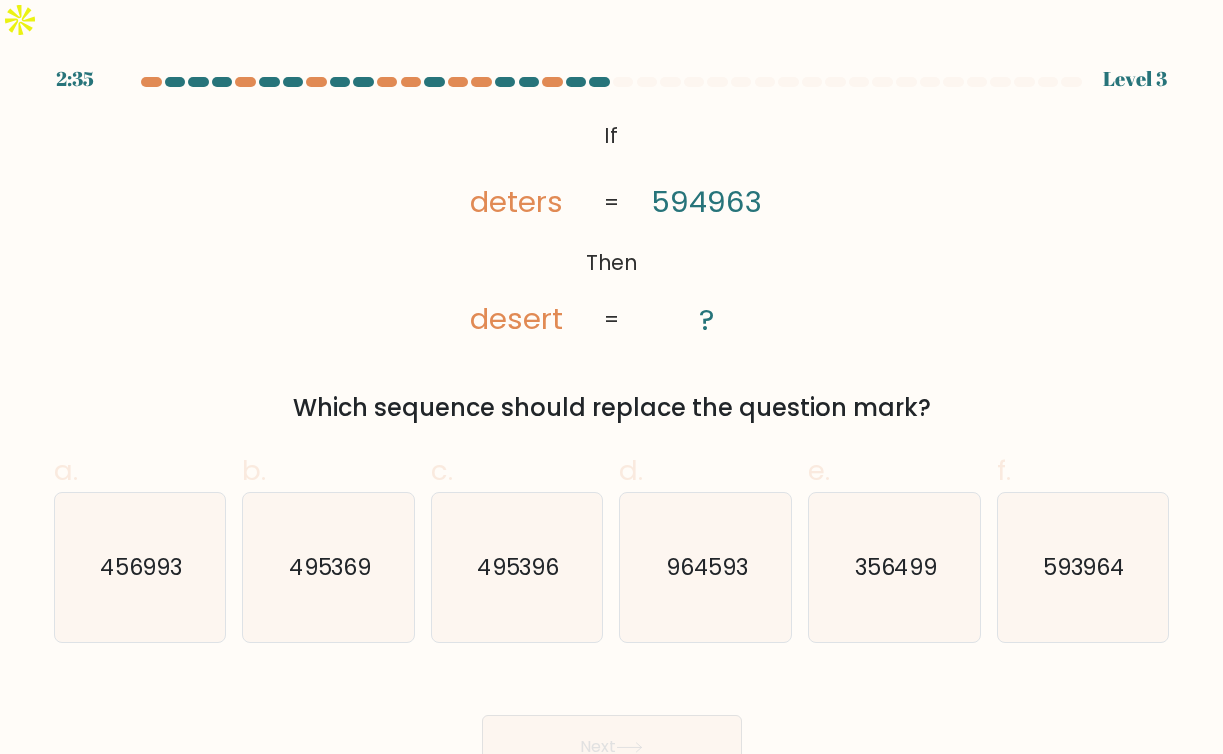 type 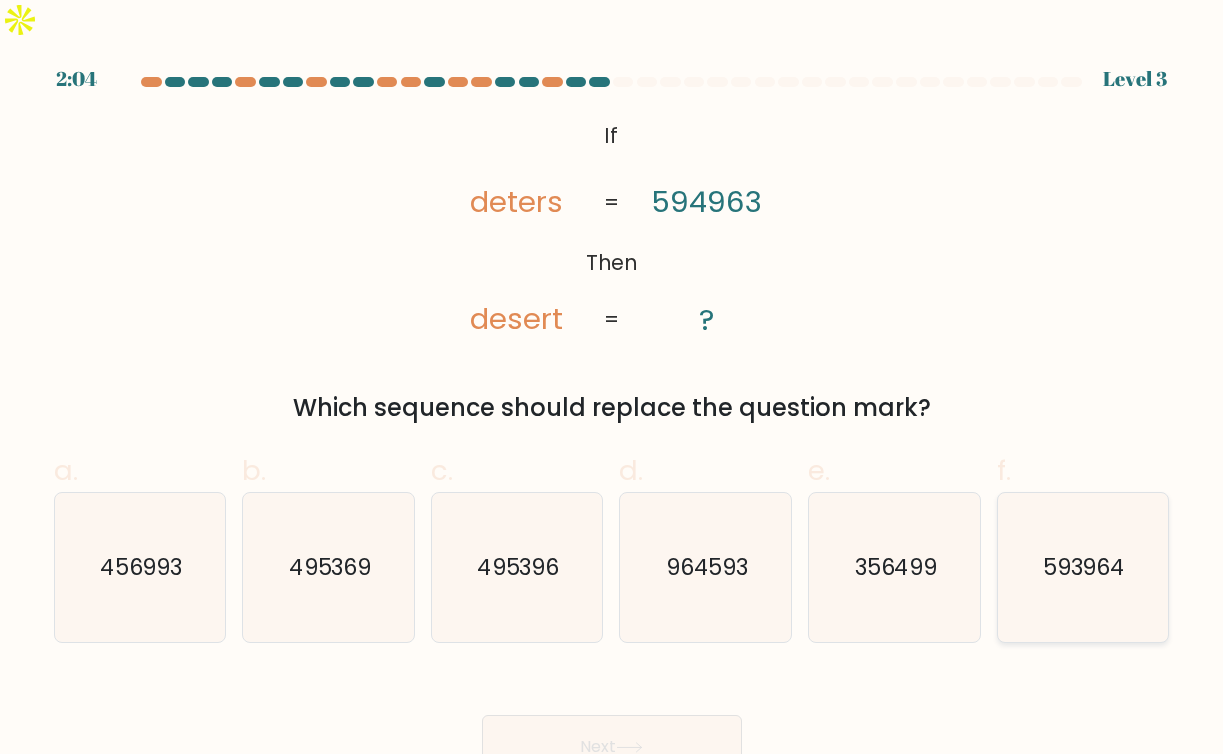 click on "593964" 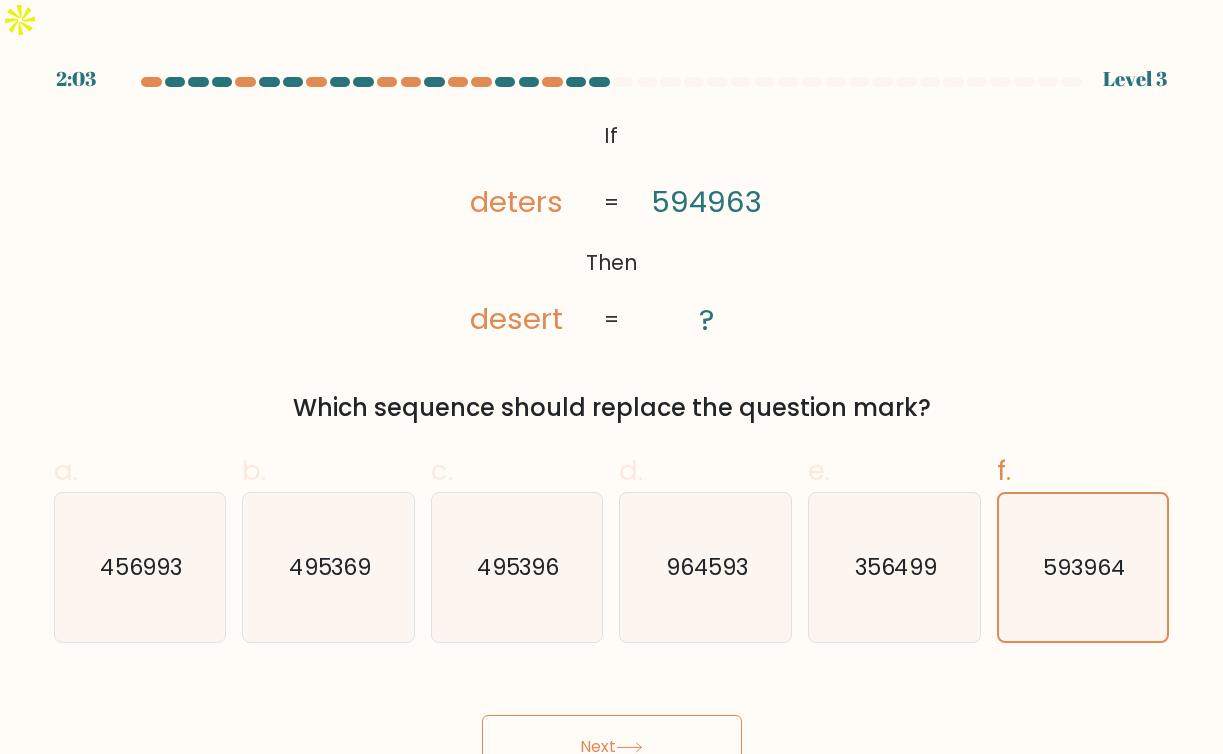 click on "Next" at bounding box center (612, 747) 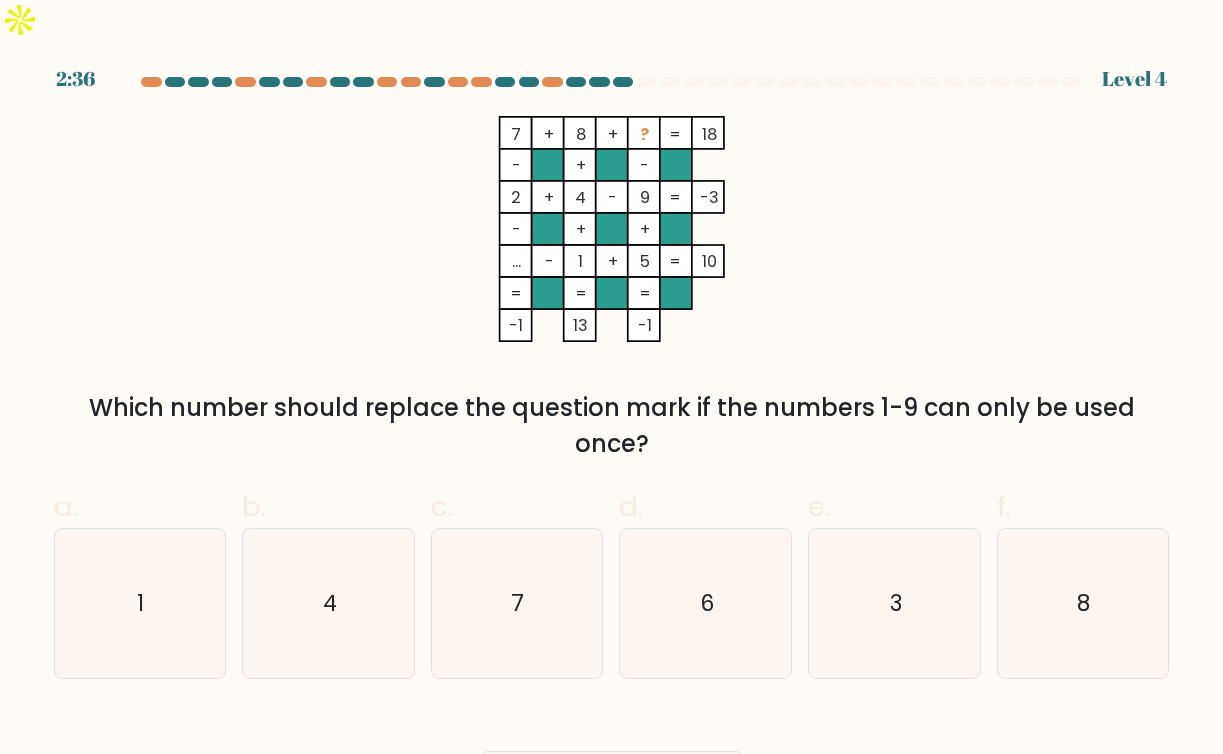 type 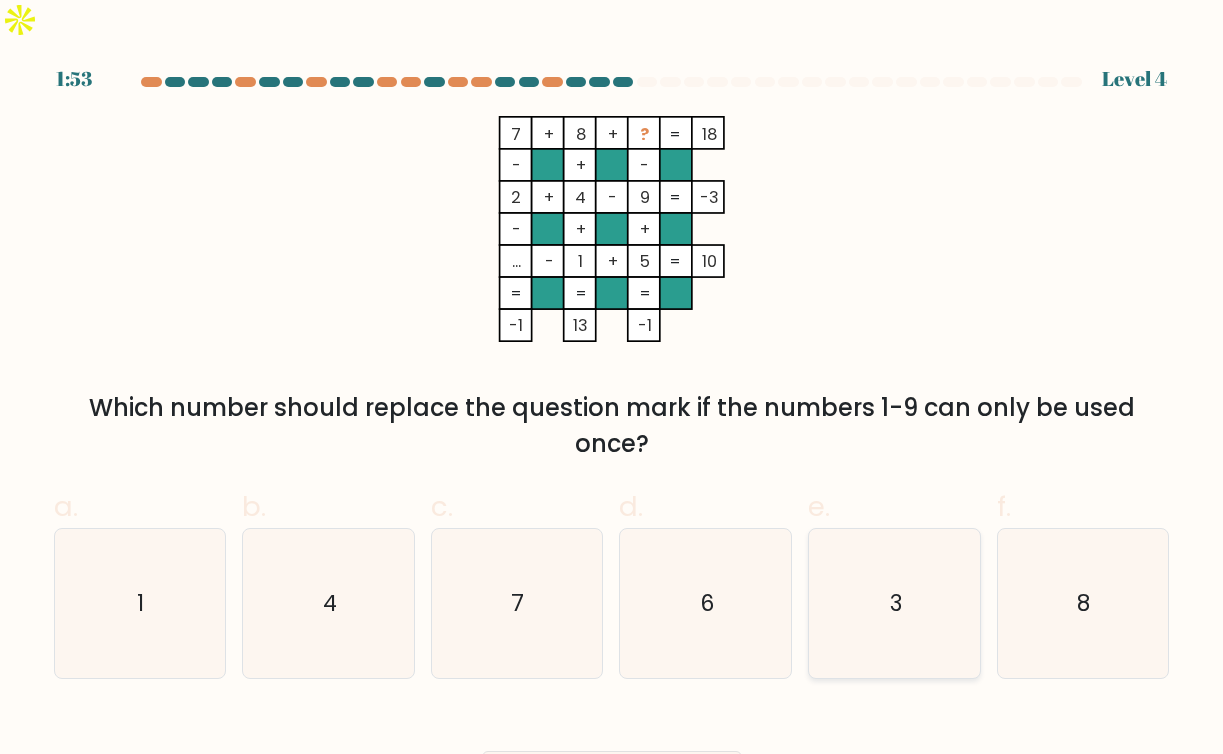 click on "3" 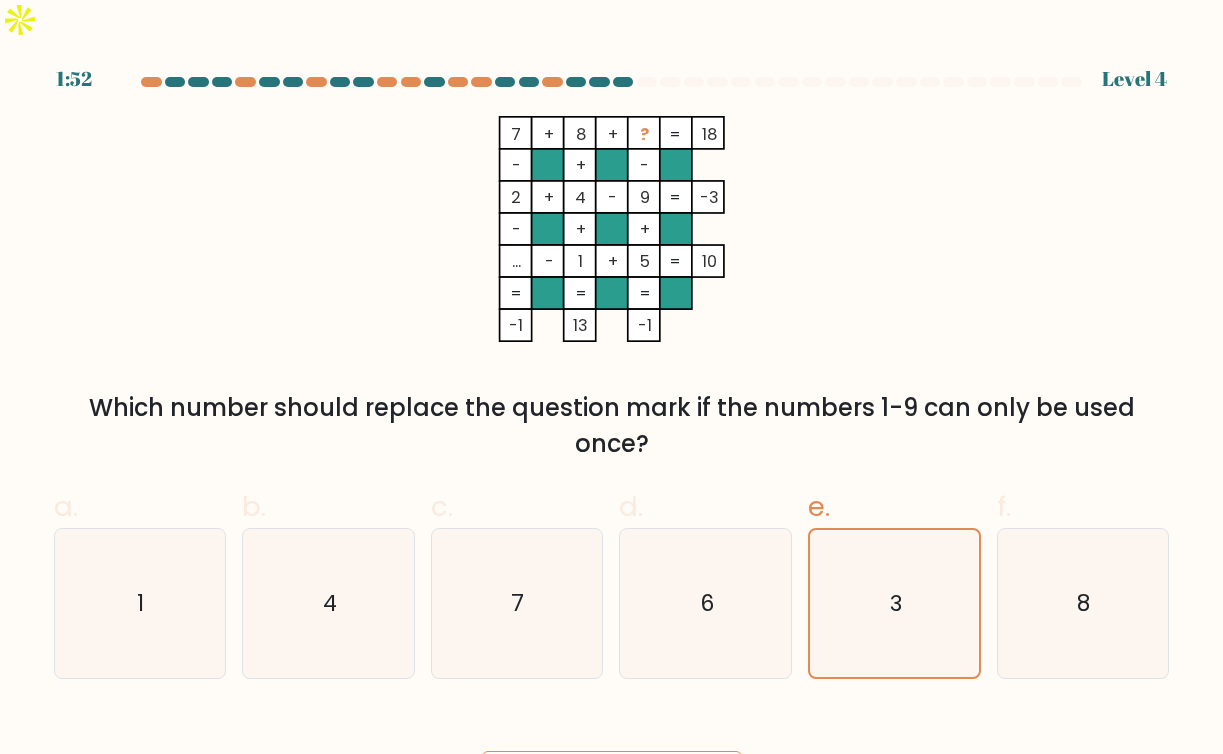 click on "Next" at bounding box center [612, 783] 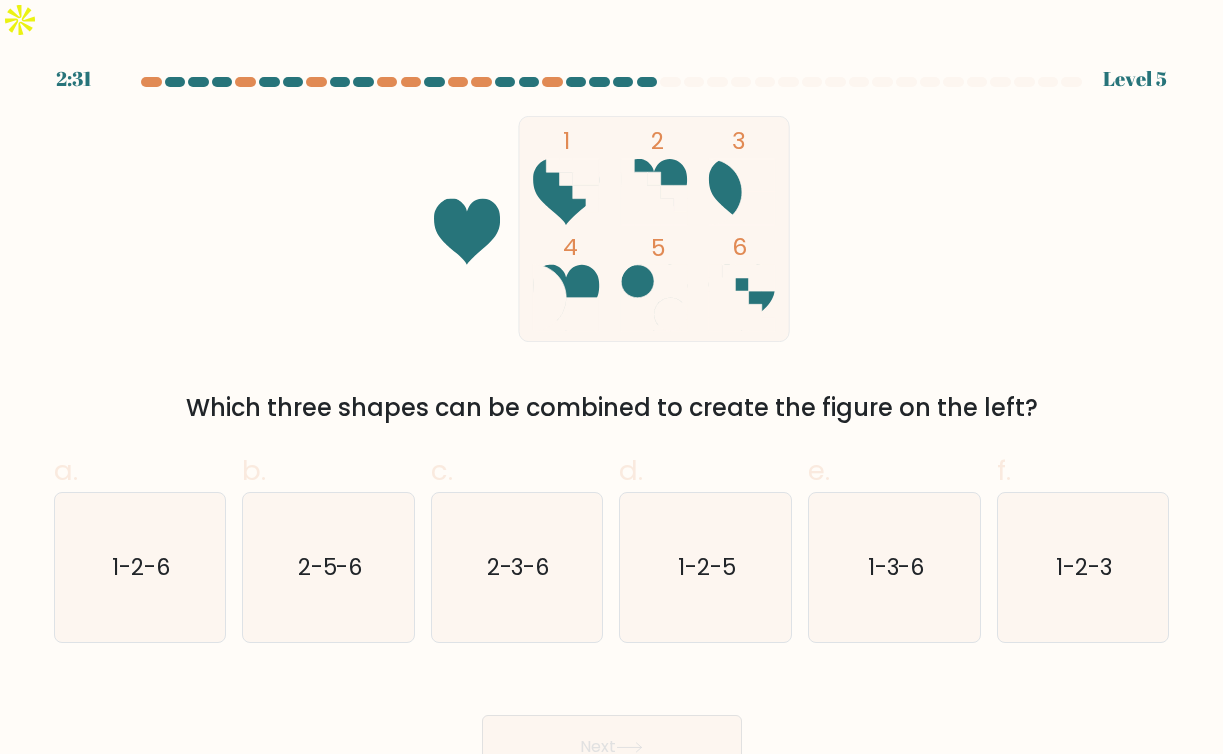 type 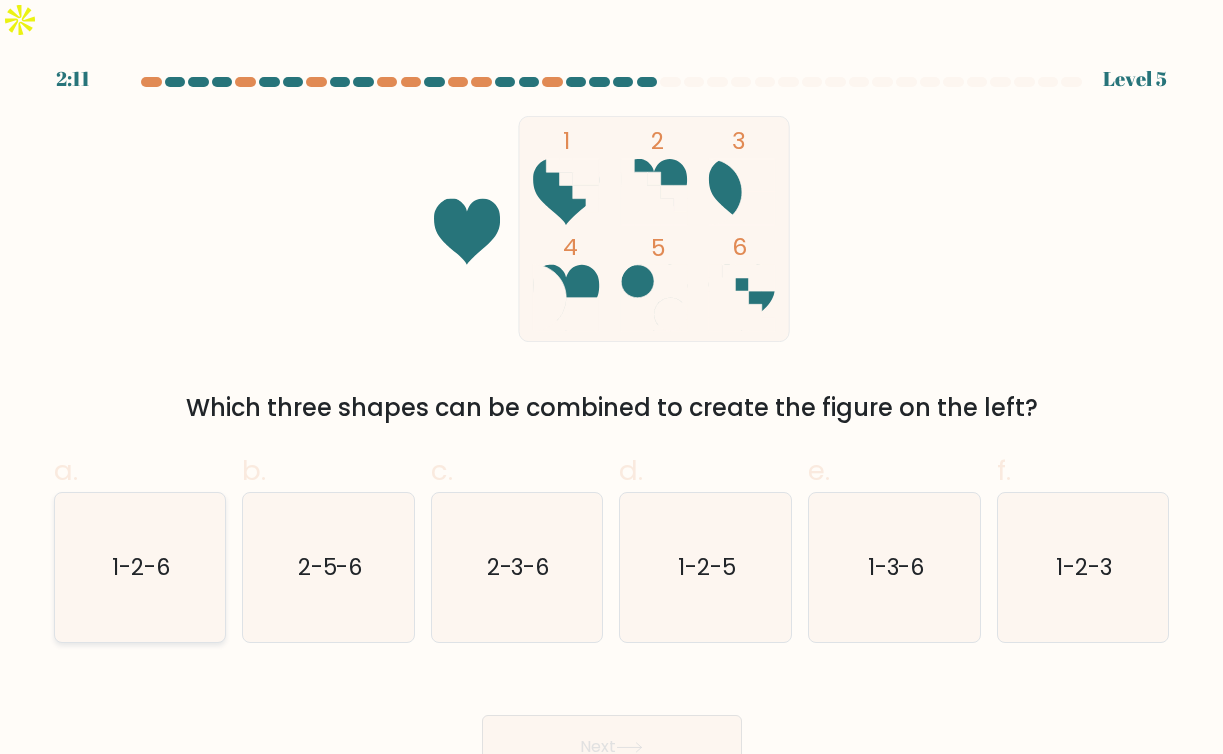 click on "1-2-6" 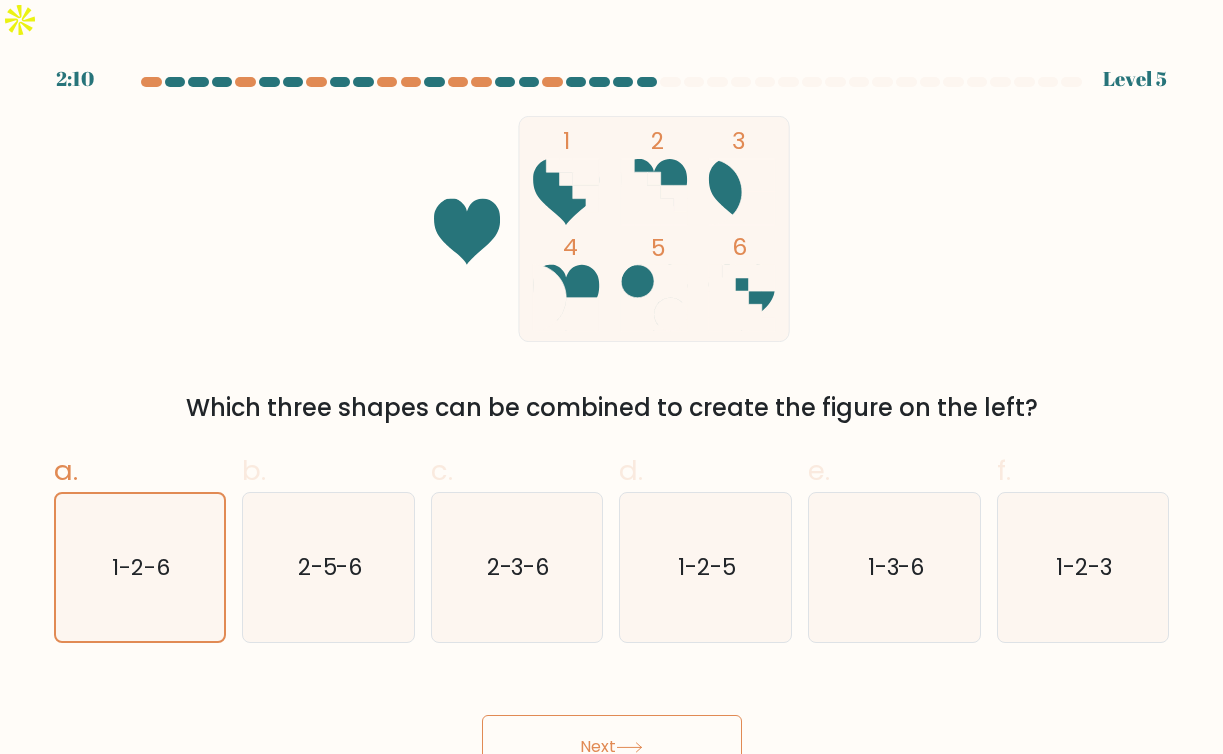 click on "Next" at bounding box center (612, 747) 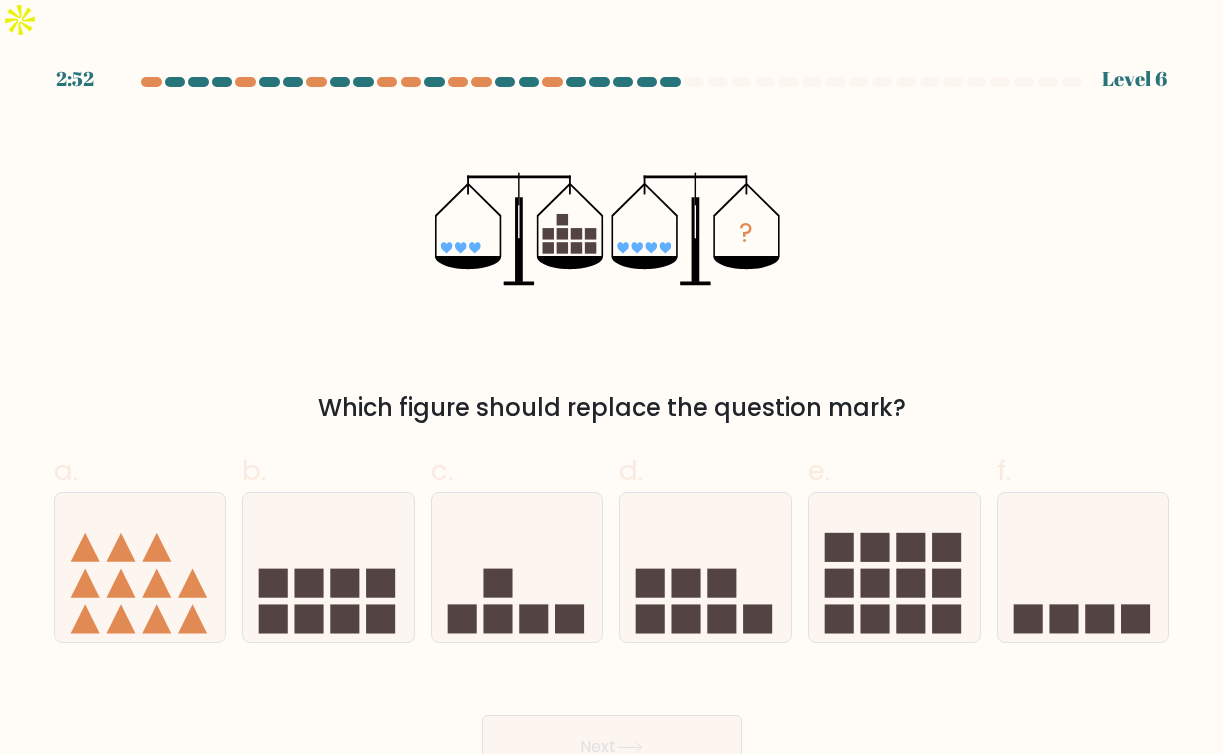type 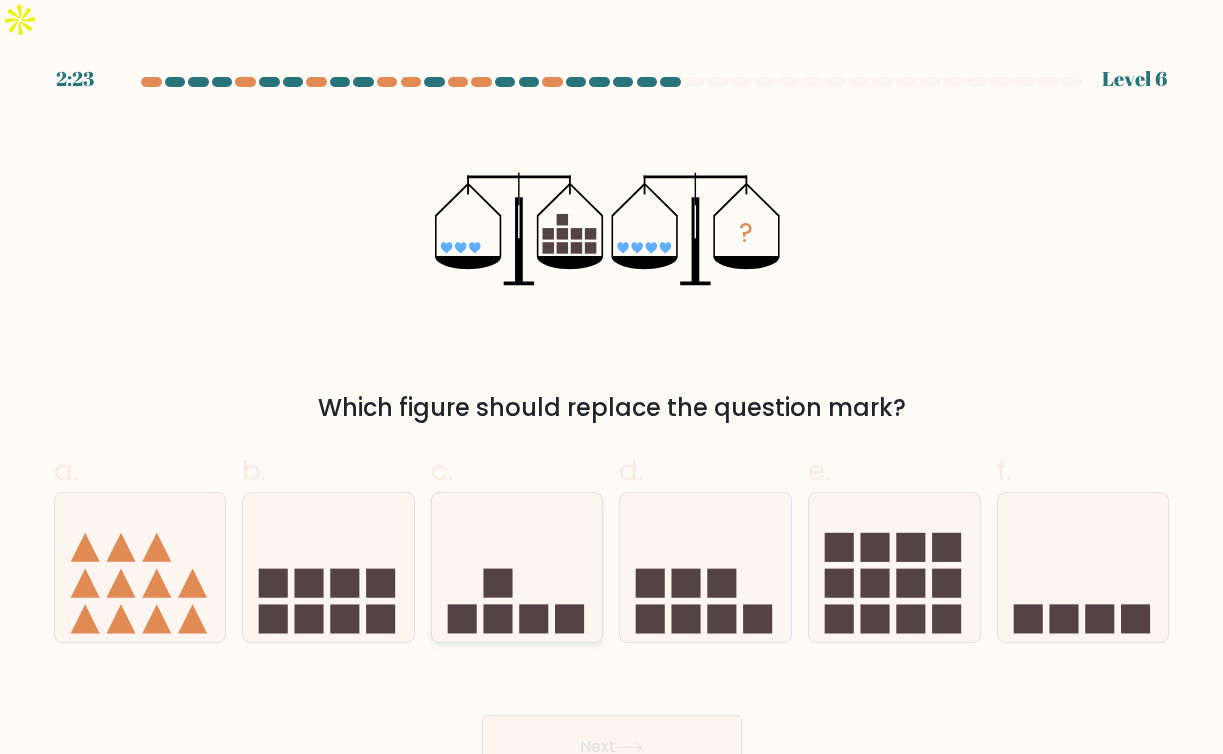 click 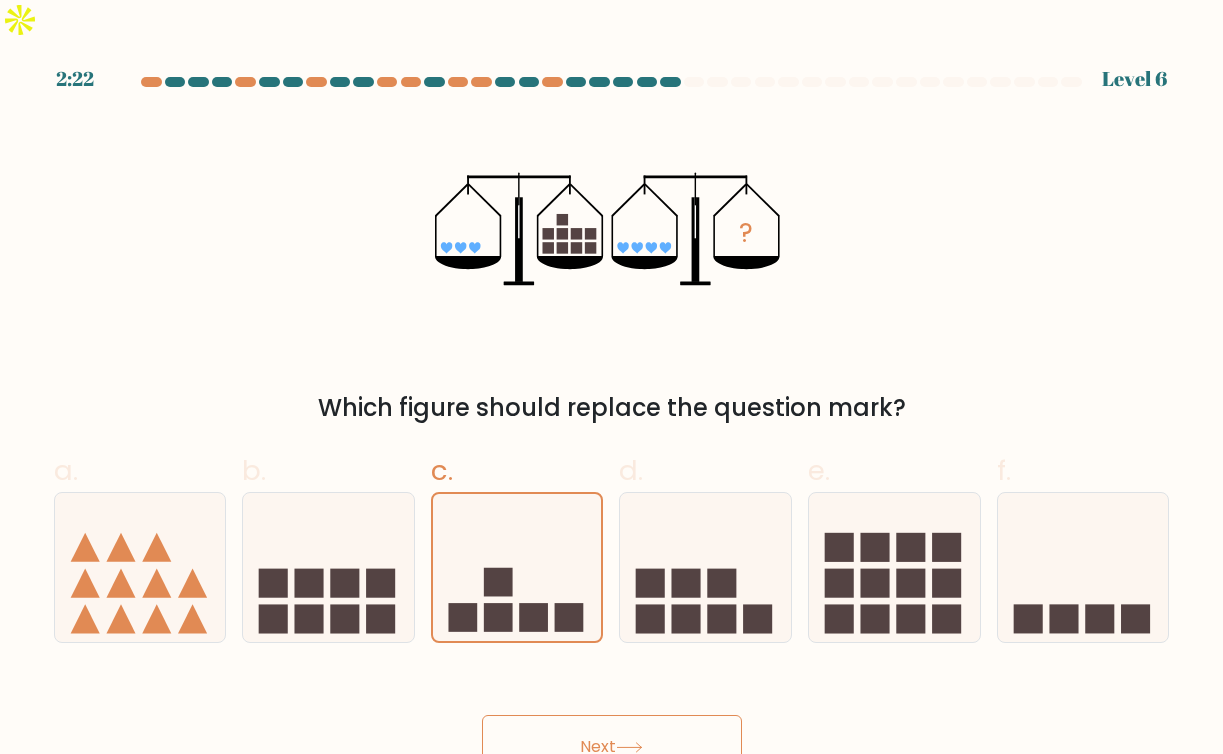 click on "Next" at bounding box center [612, 747] 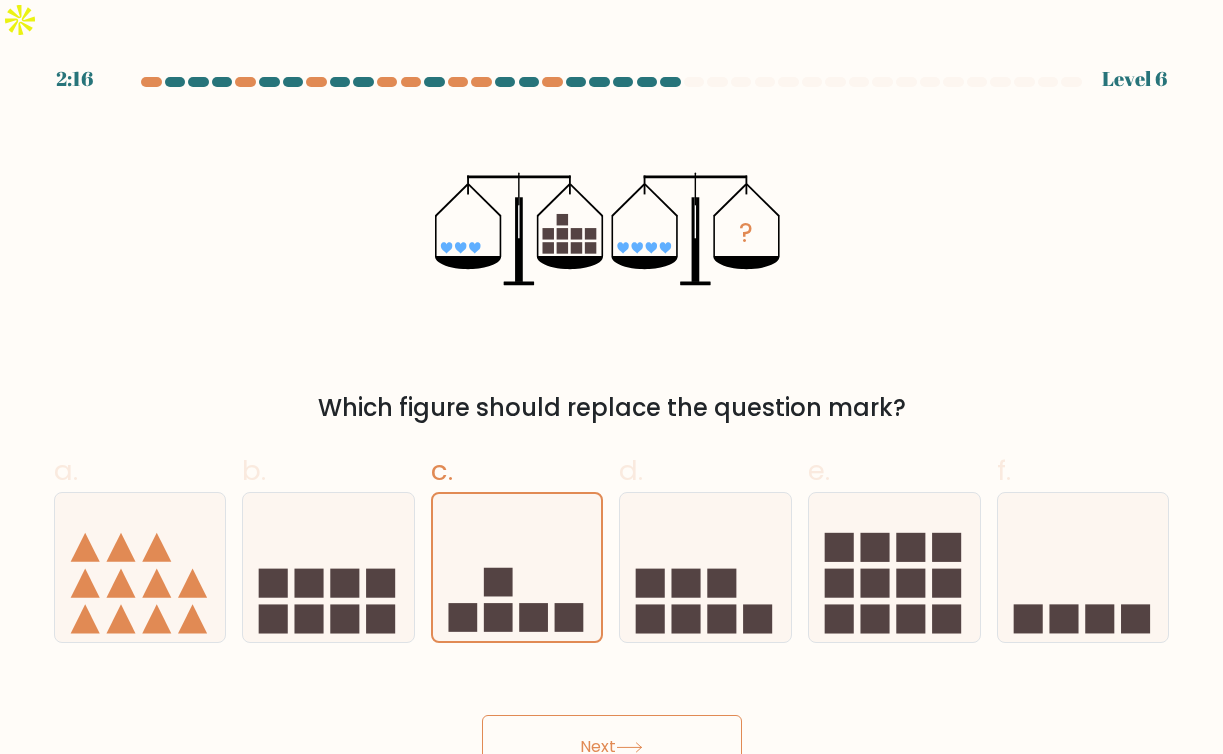 click on "Next" at bounding box center [612, 747] 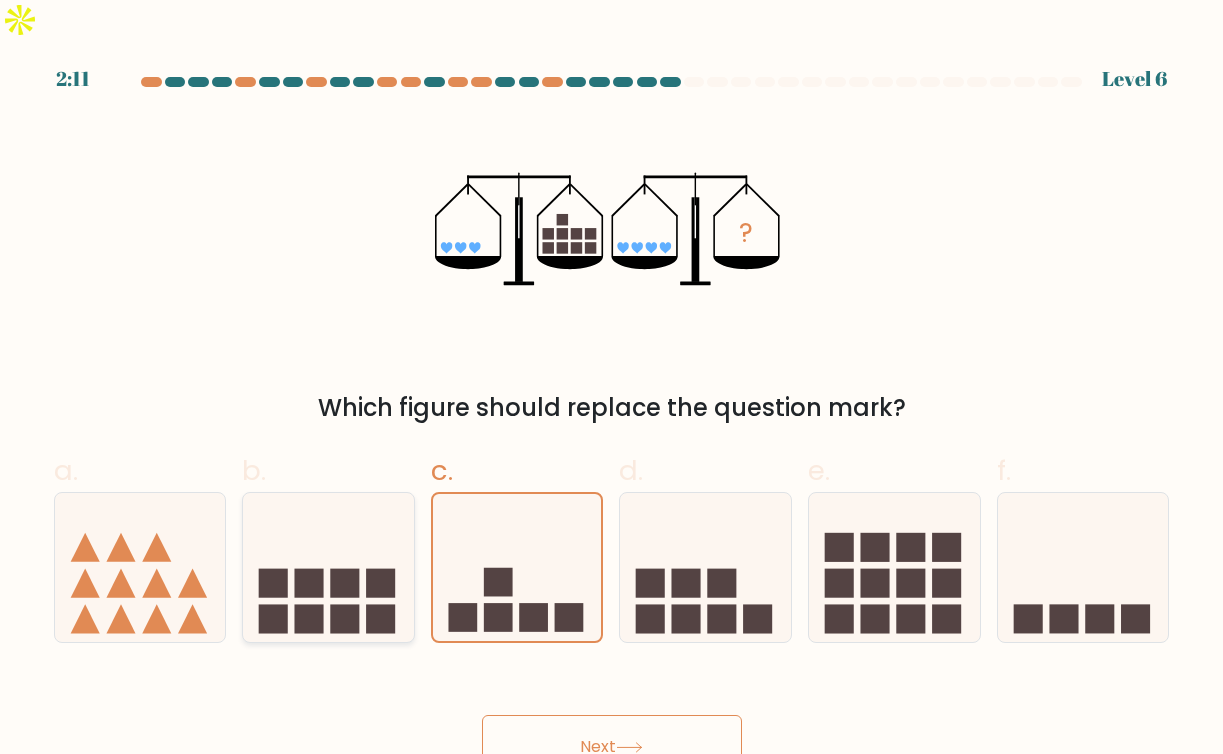 click 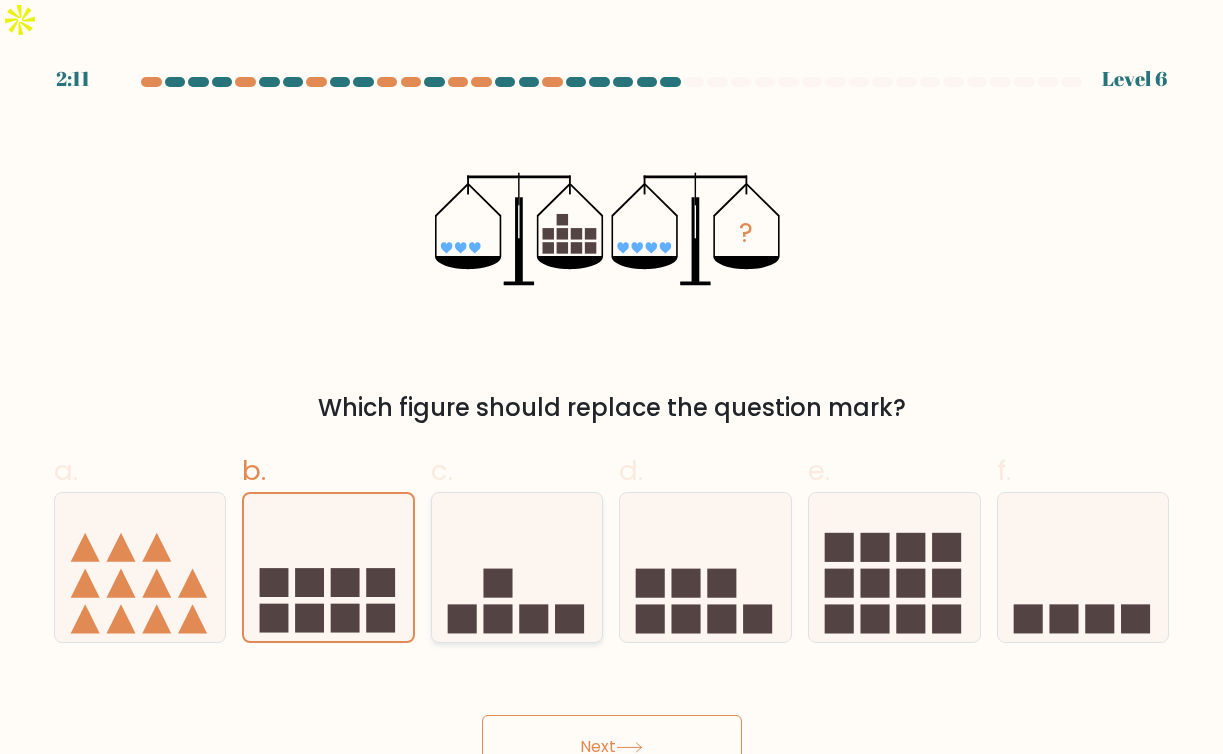 click 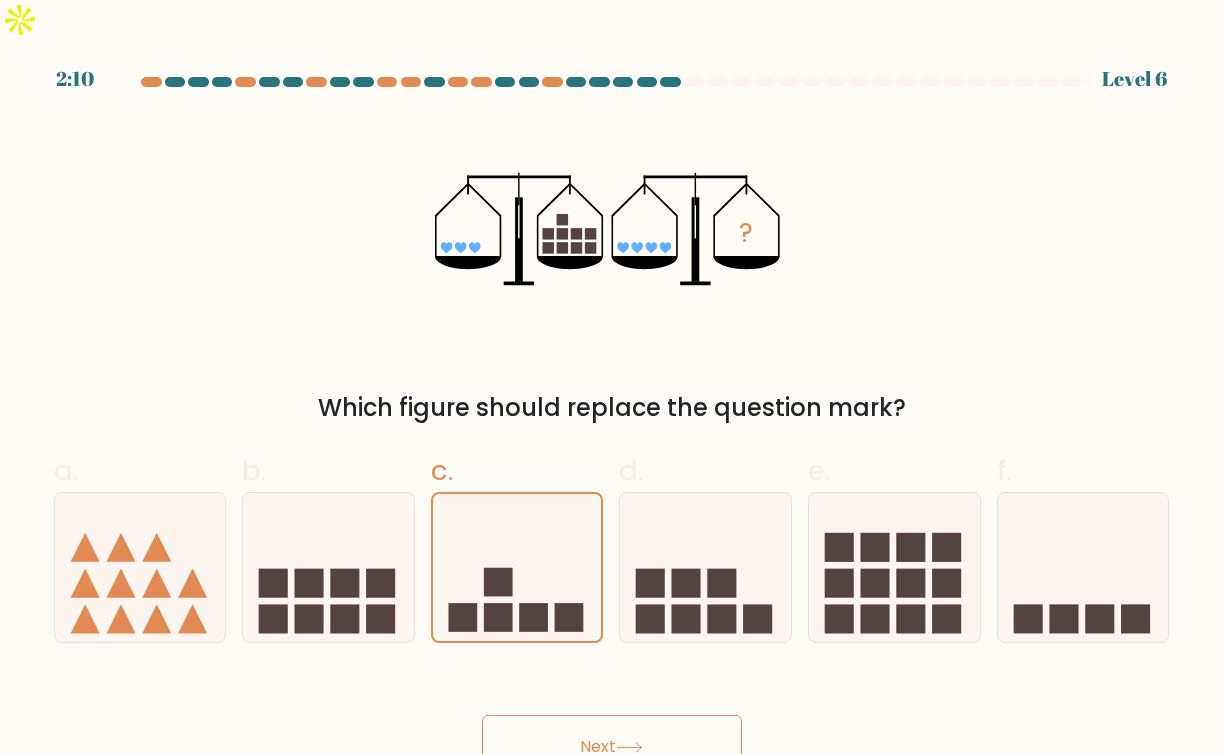 drag, startPoint x: 609, startPoint y: 719, endPoint x: 681, endPoint y: 712, distance: 72.33948 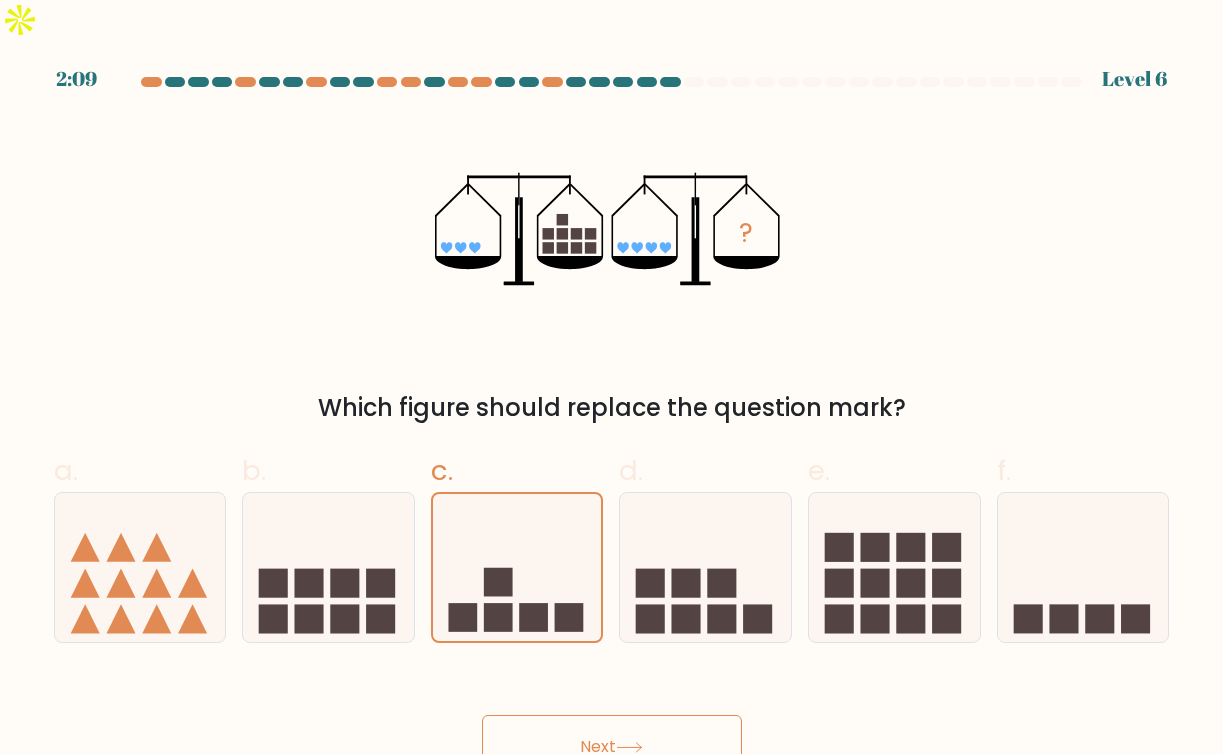 click on "Next" at bounding box center (612, 747) 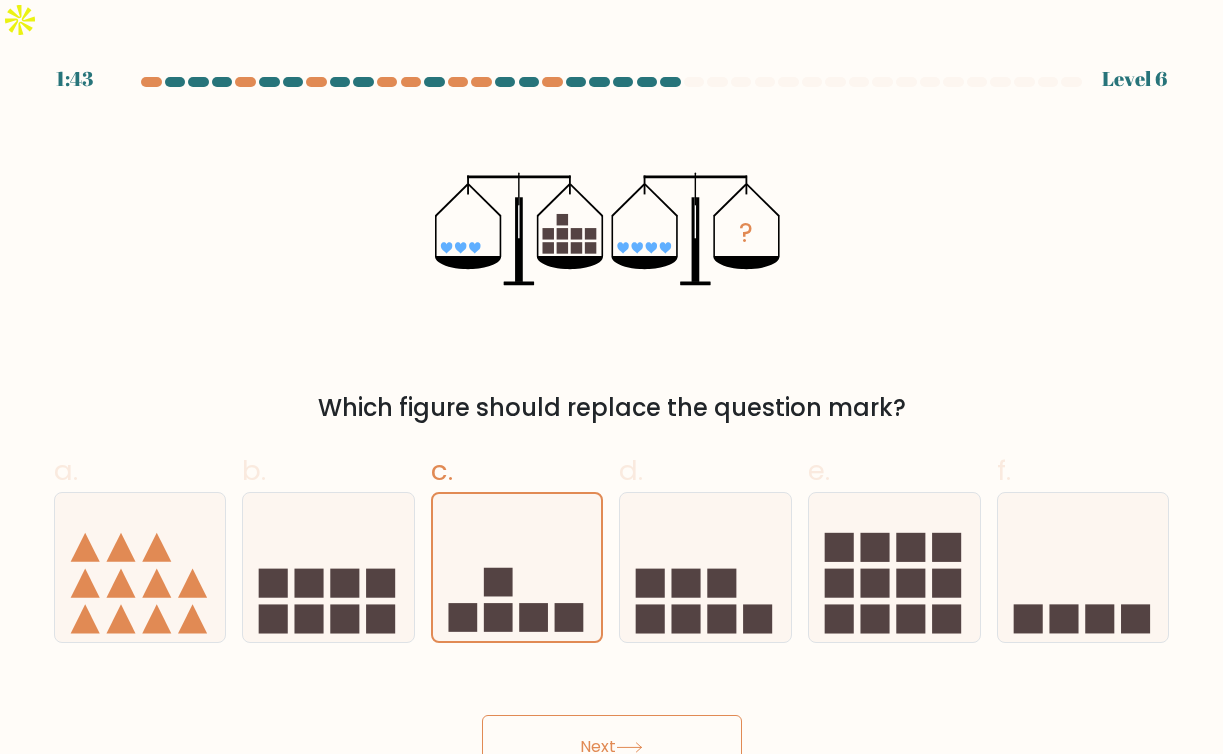 click on "Next" at bounding box center [612, 747] 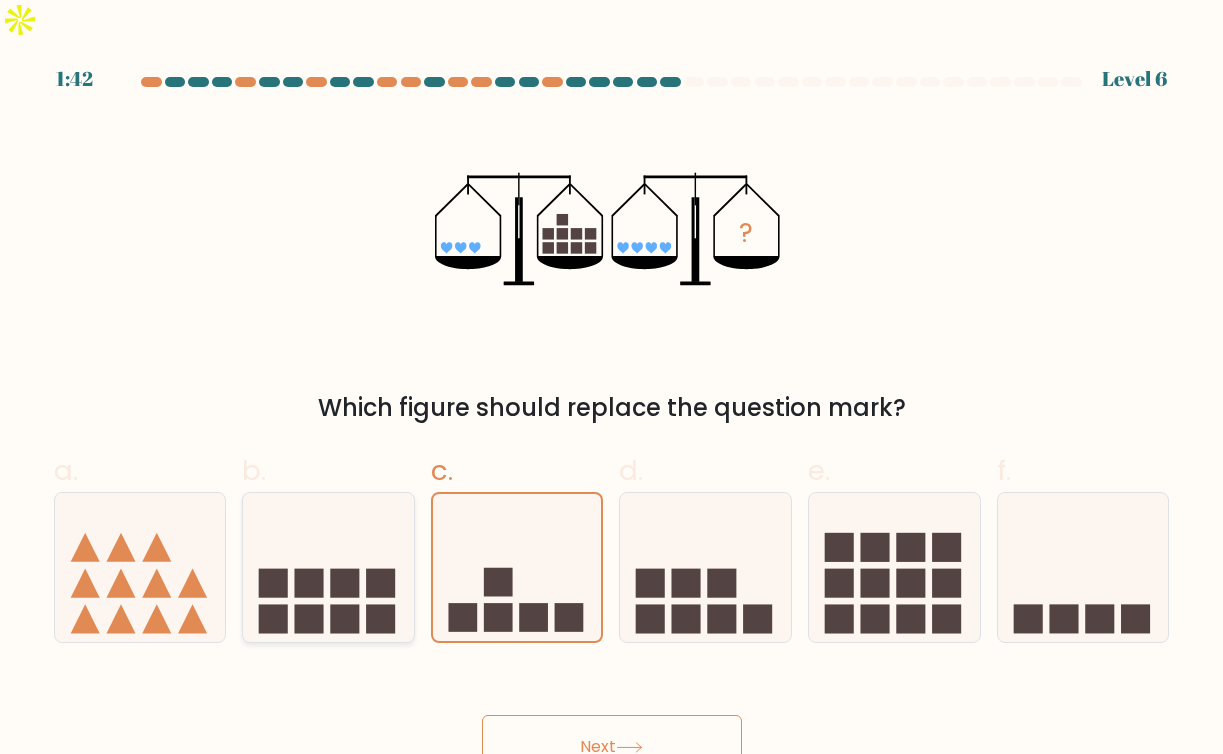 click 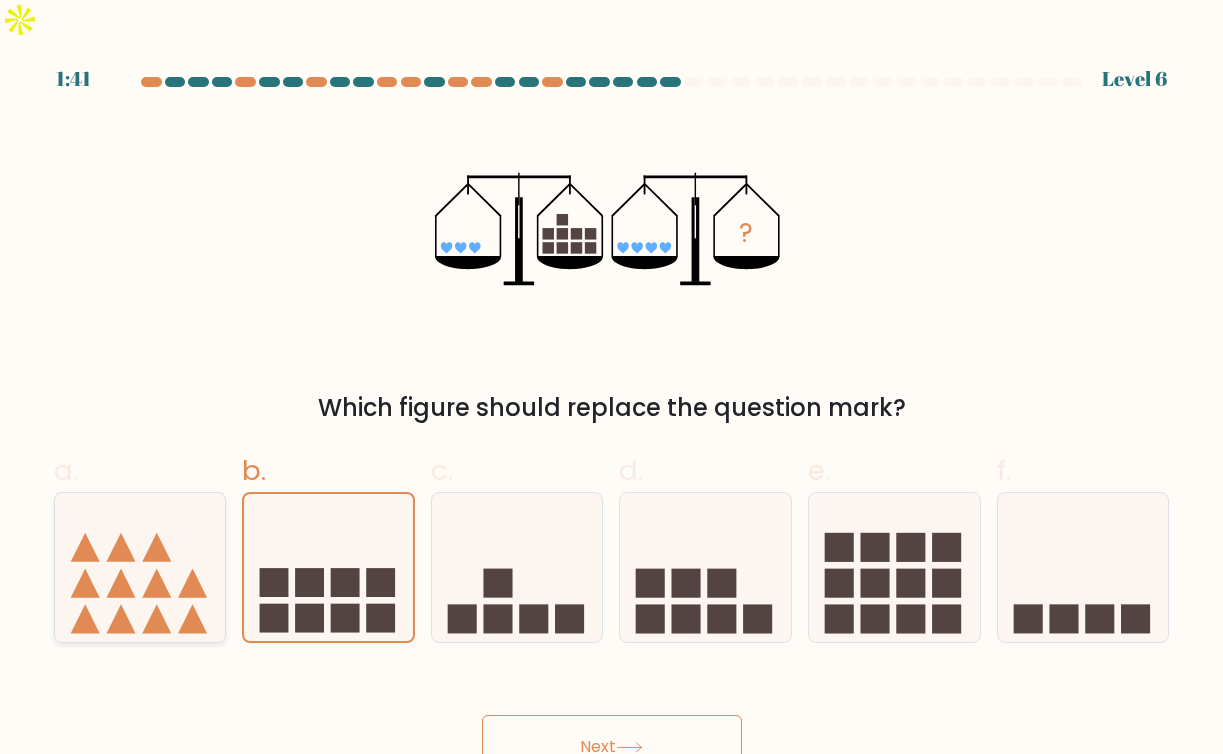click 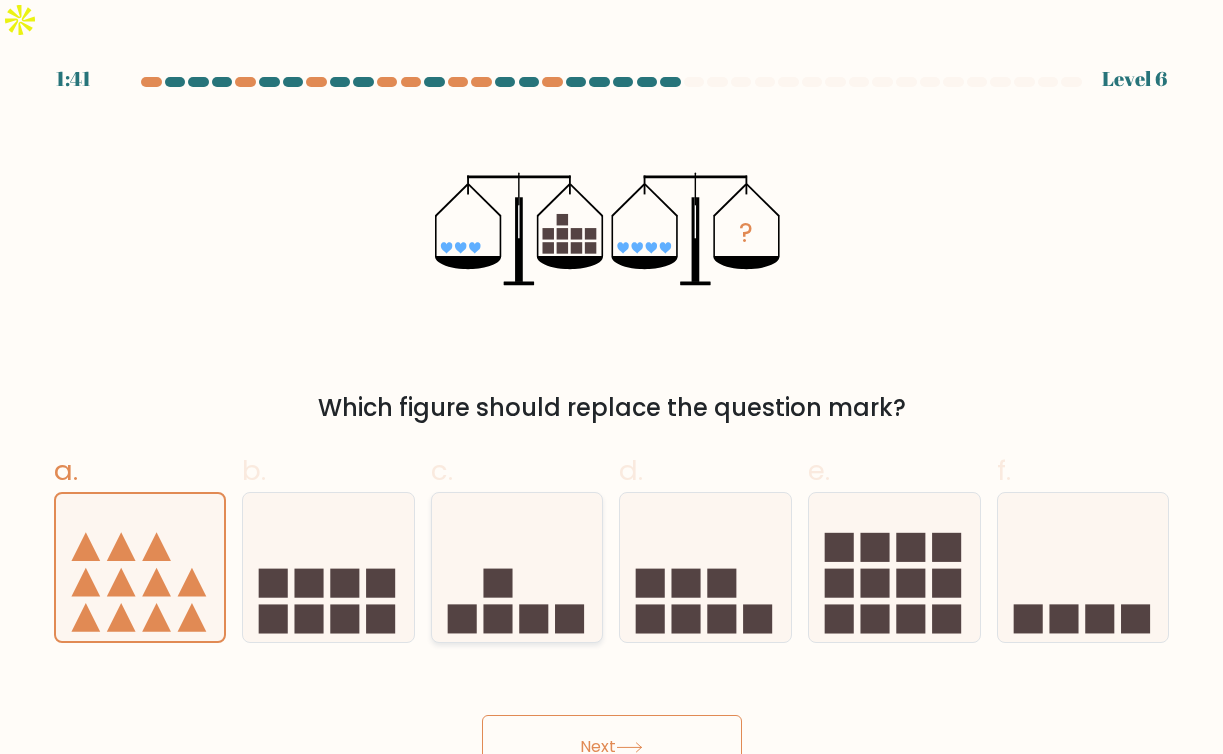 click 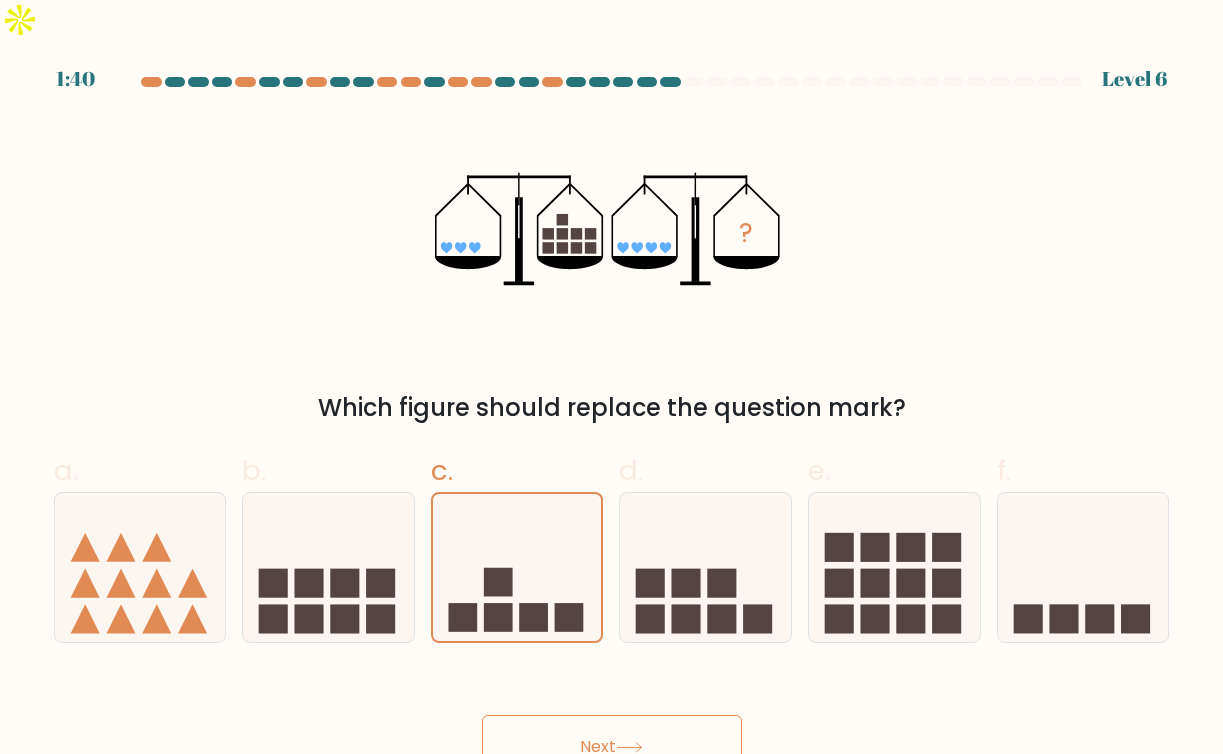 click on "Next" at bounding box center (612, 747) 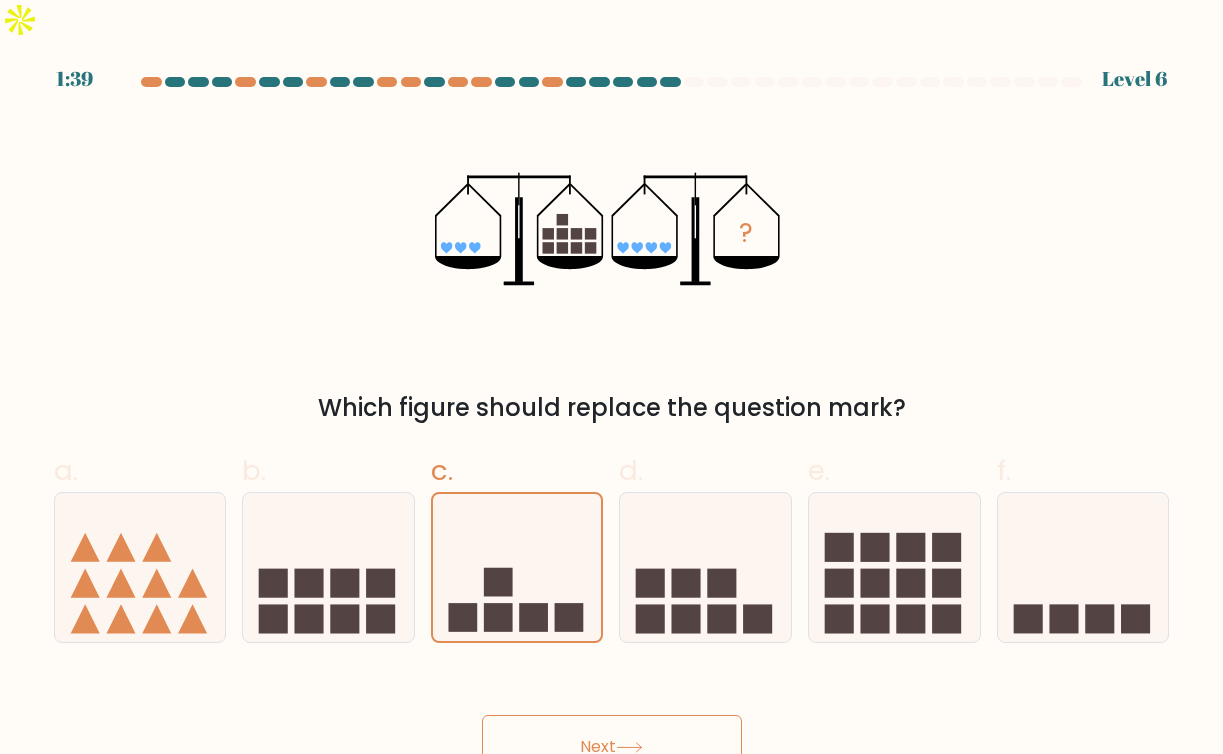 click on "Next" at bounding box center (612, 747) 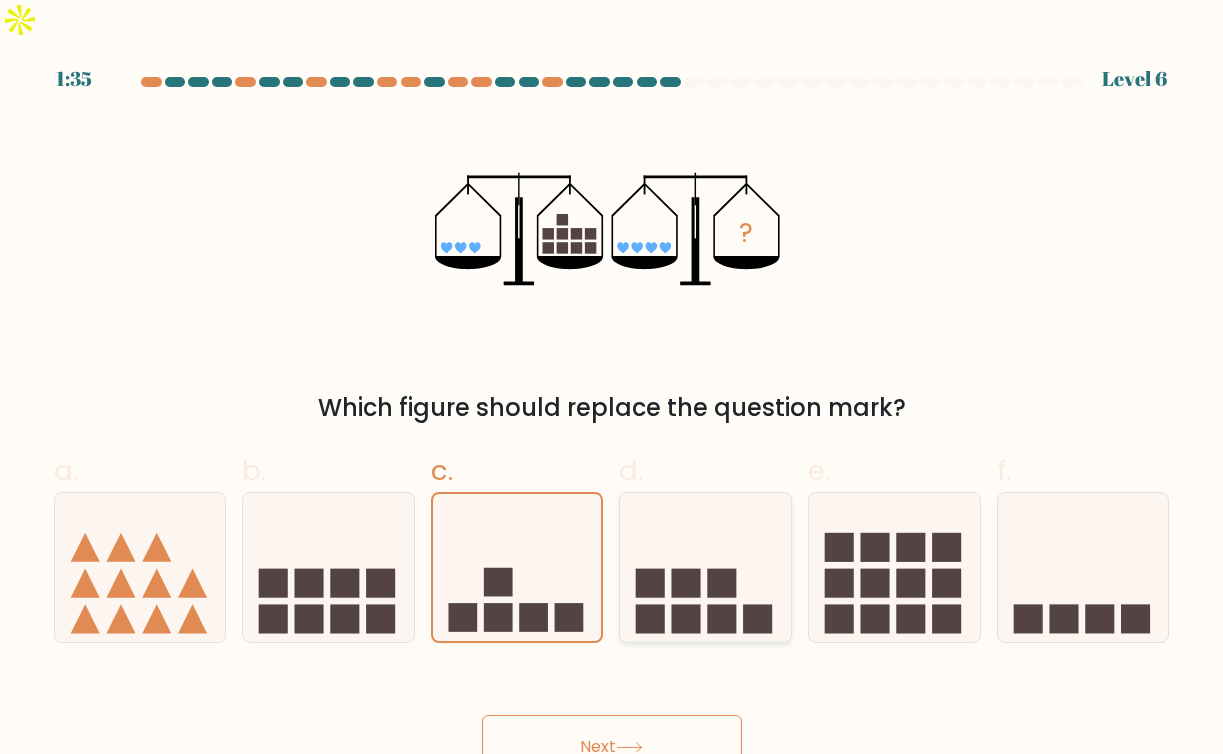 click 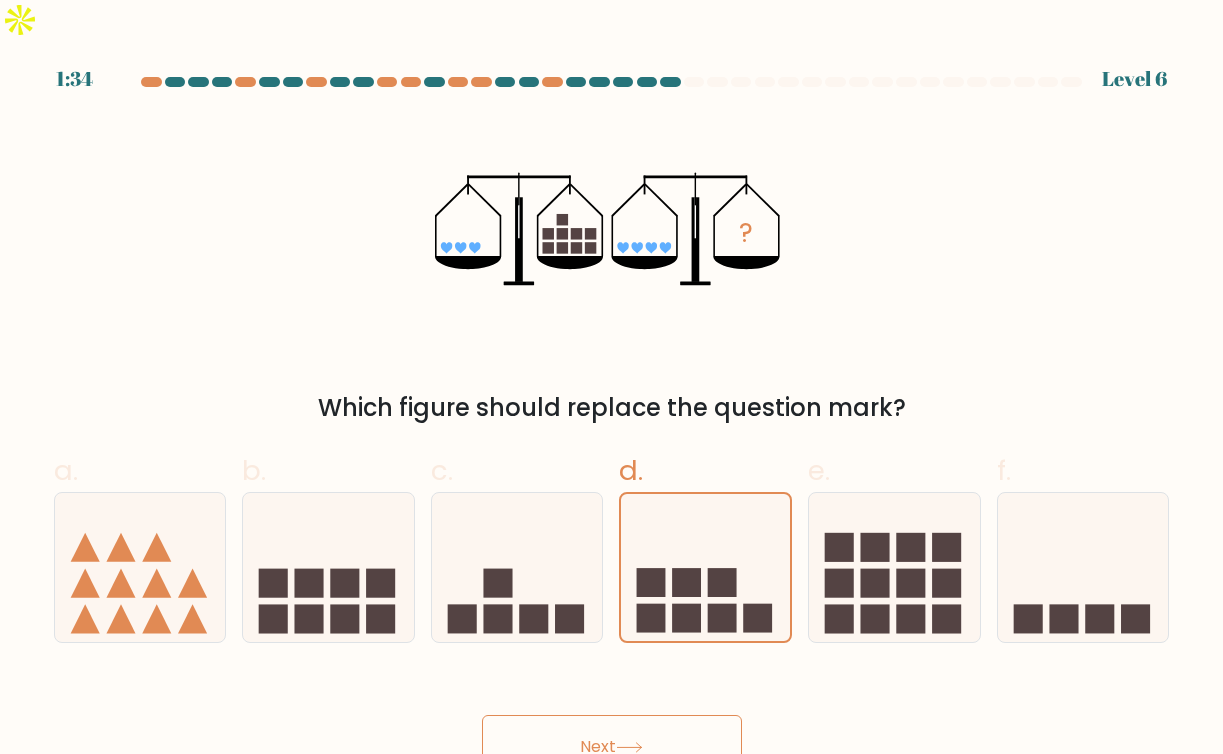 click on "Next" at bounding box center (612, 747) 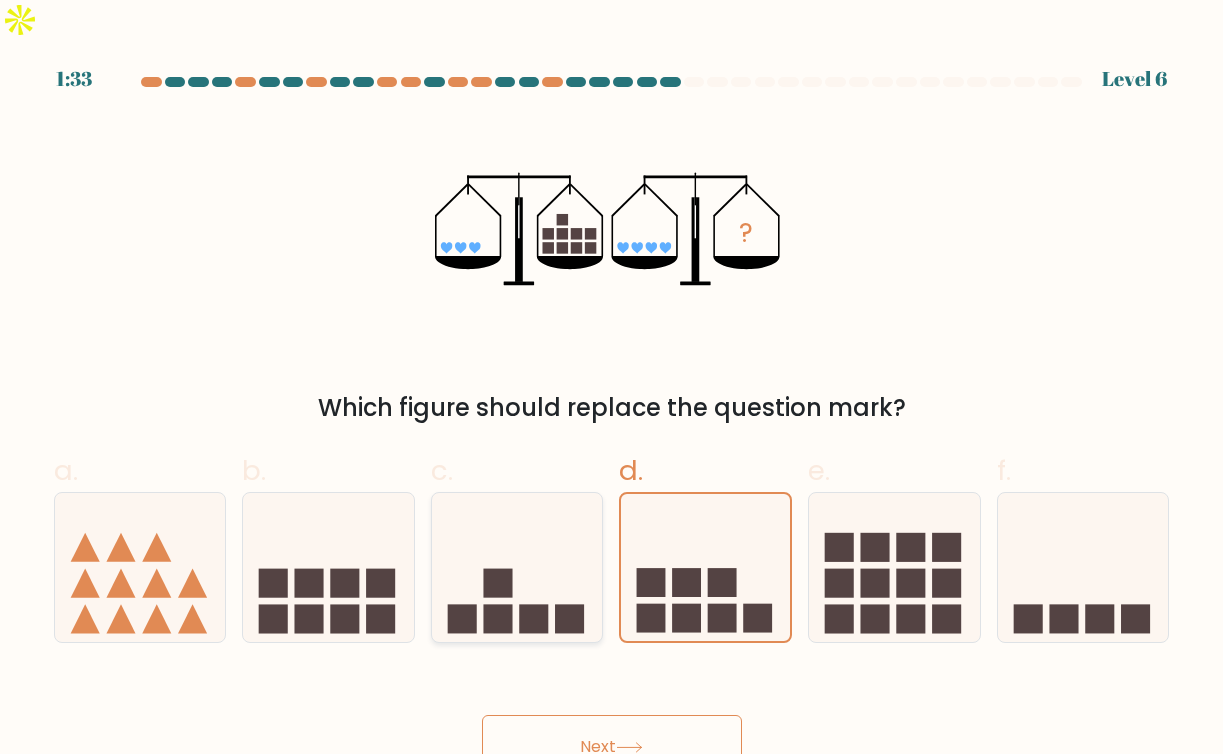 click 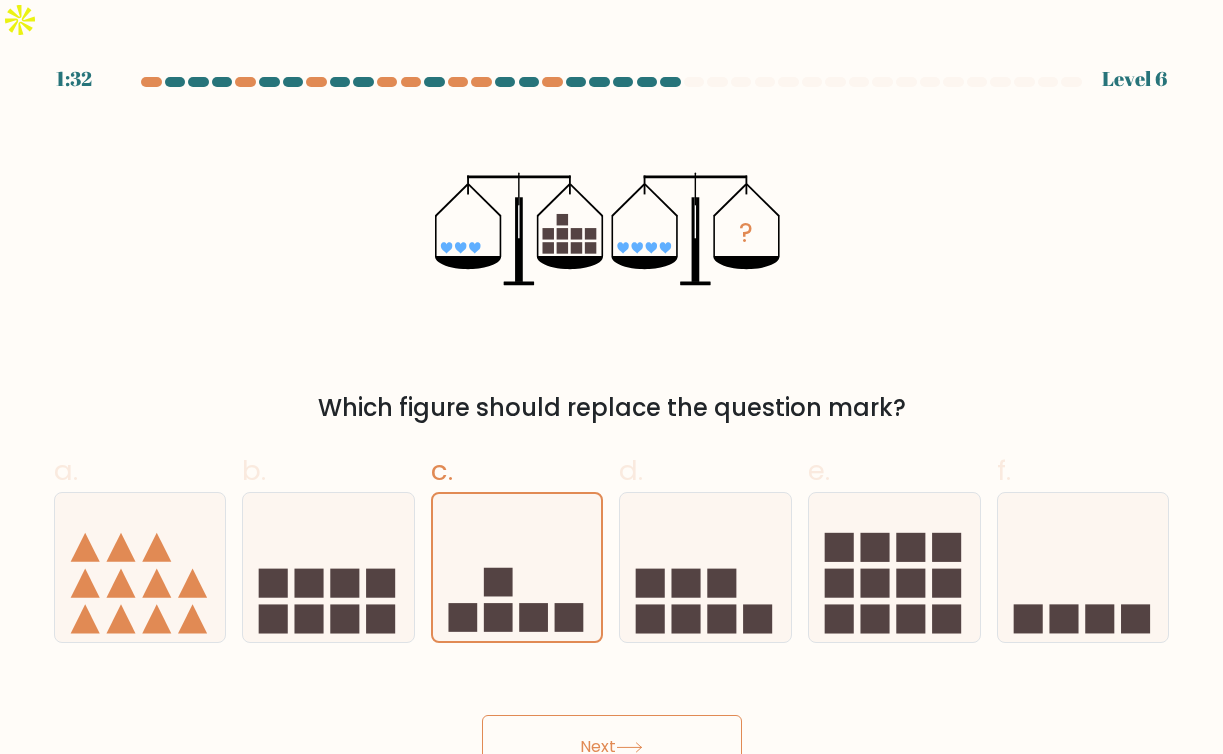 click on "Next" at bounding box center [612, 747] 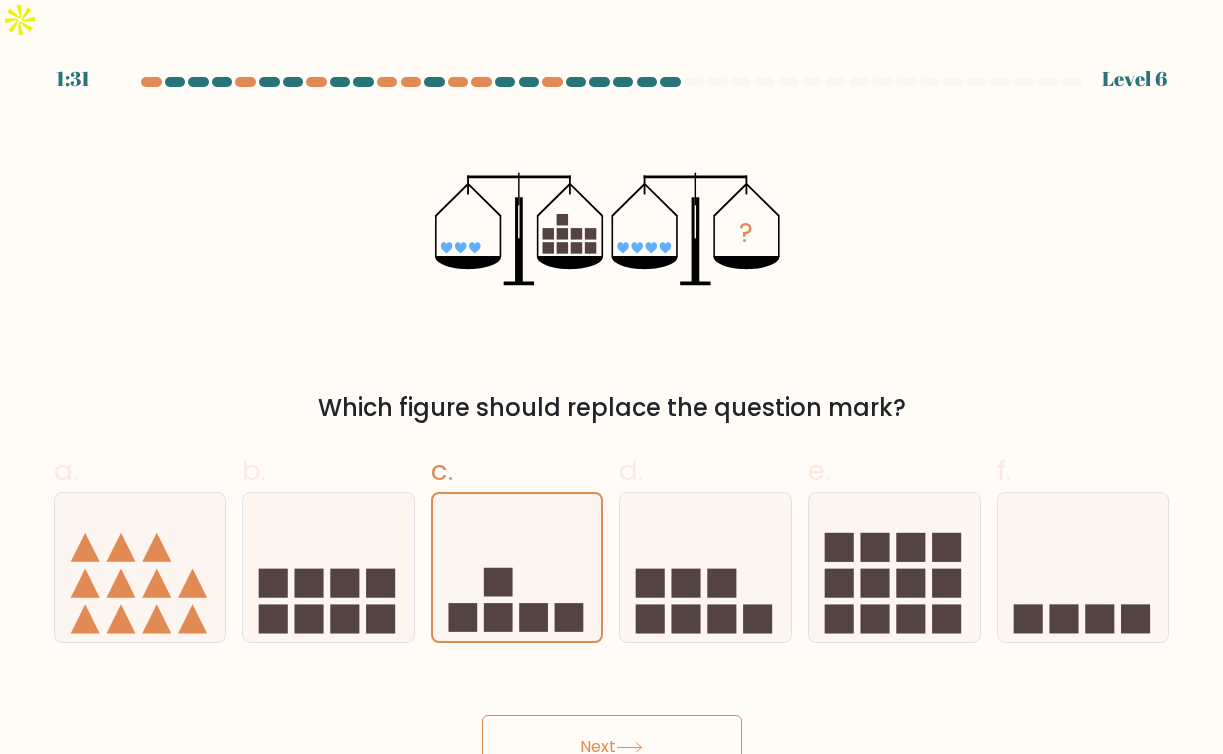click on "Next" at bounding box center [612, 747] 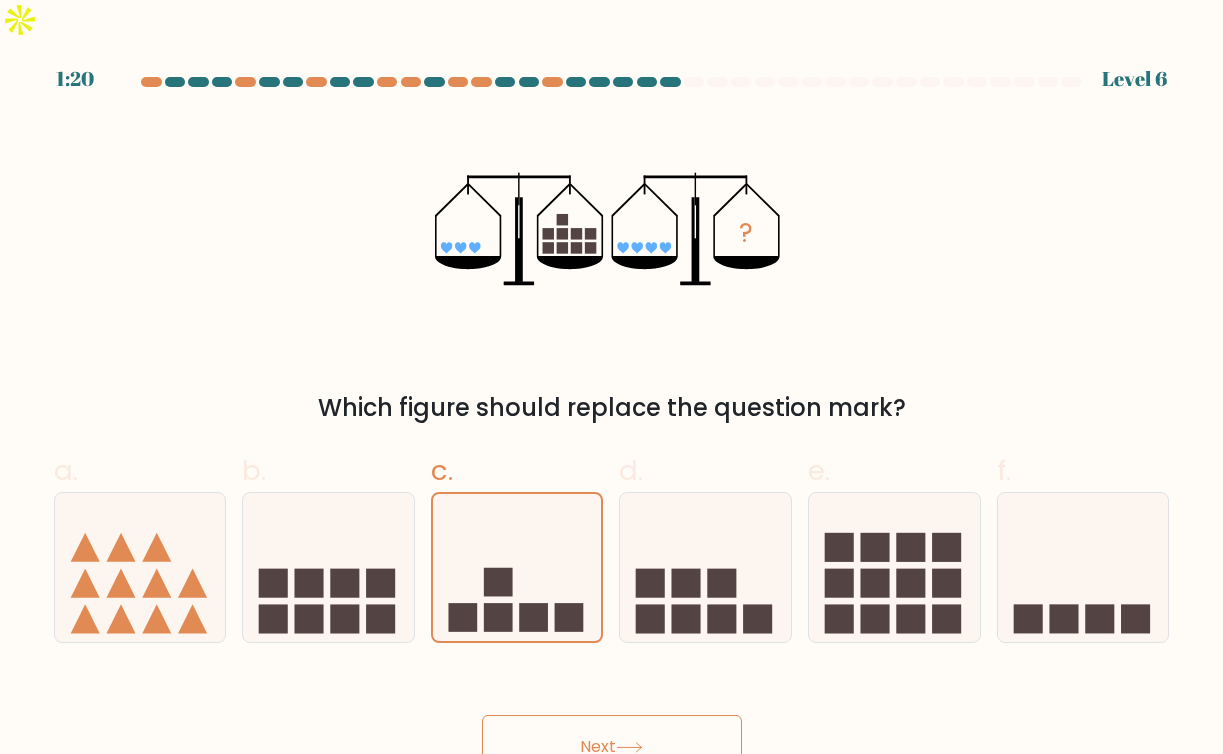 click 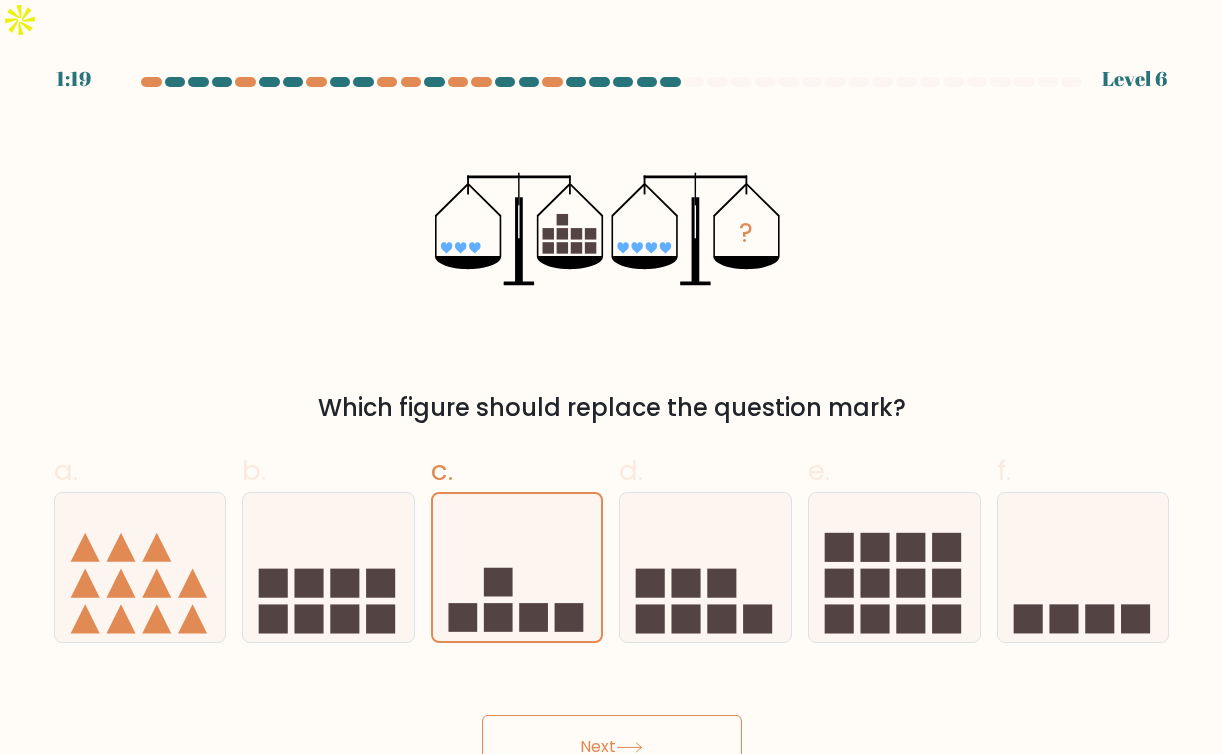 click 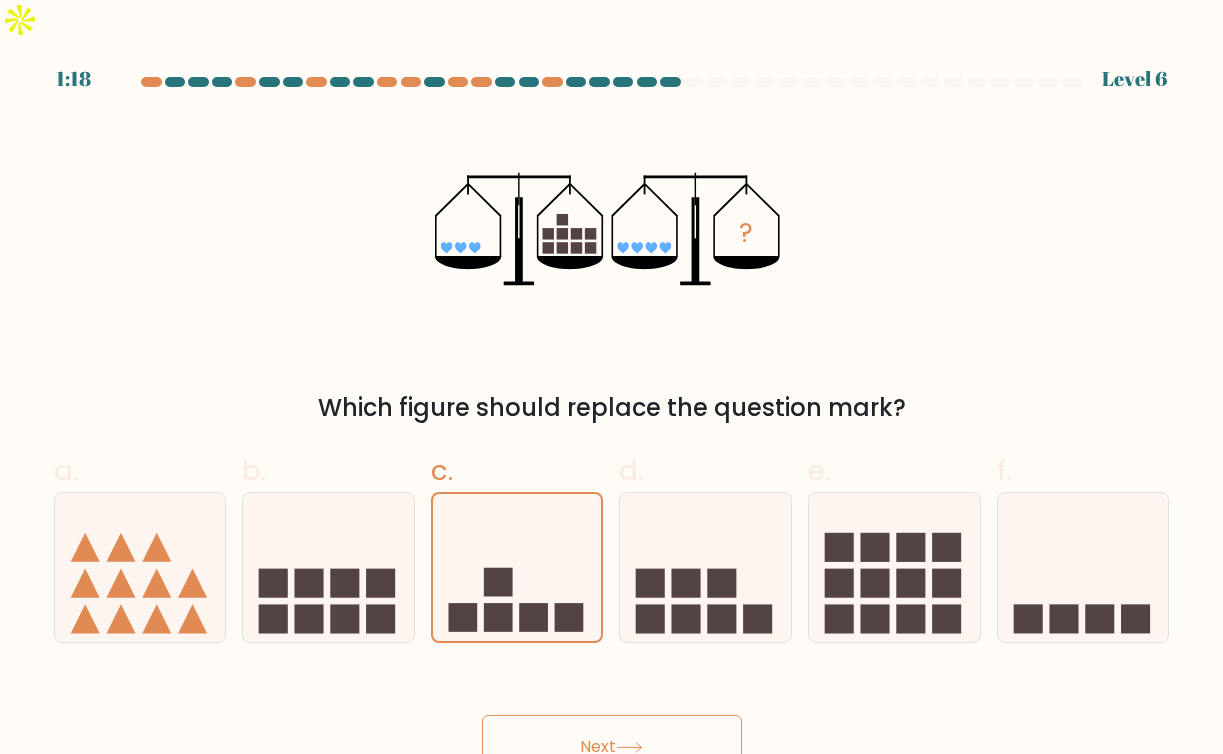 click 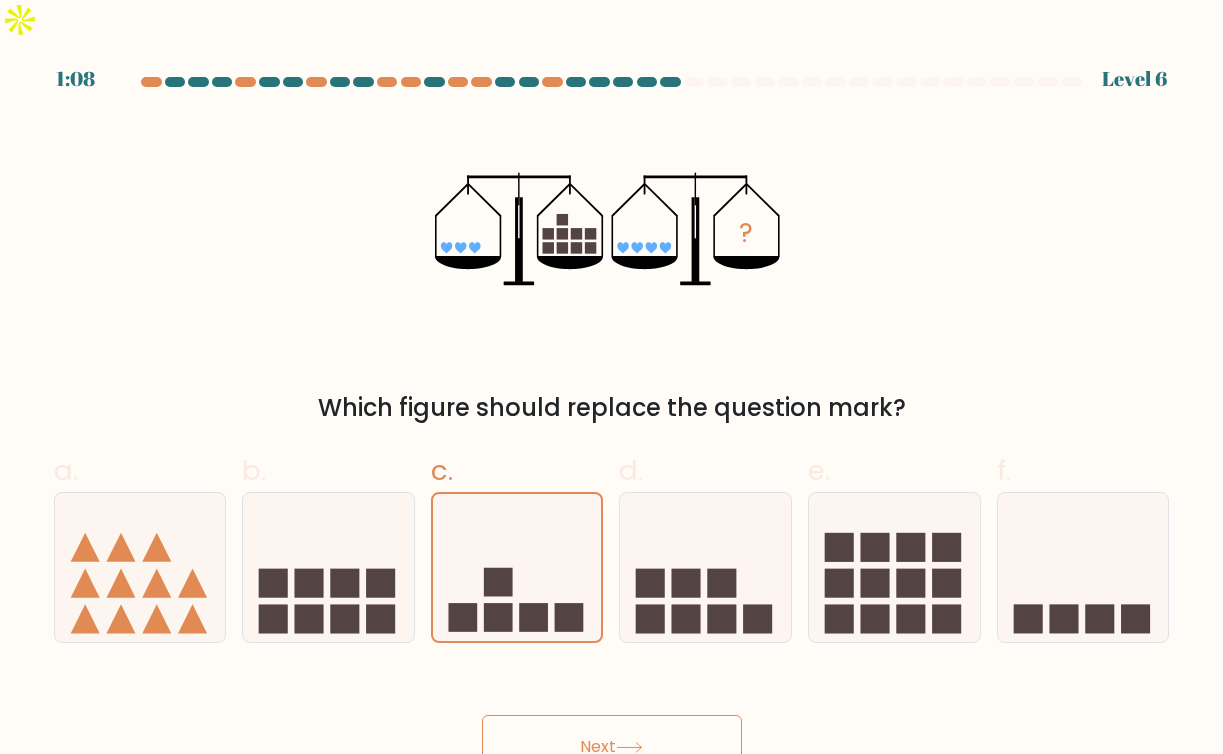 click on "Next" at bounding box center [612, 747] 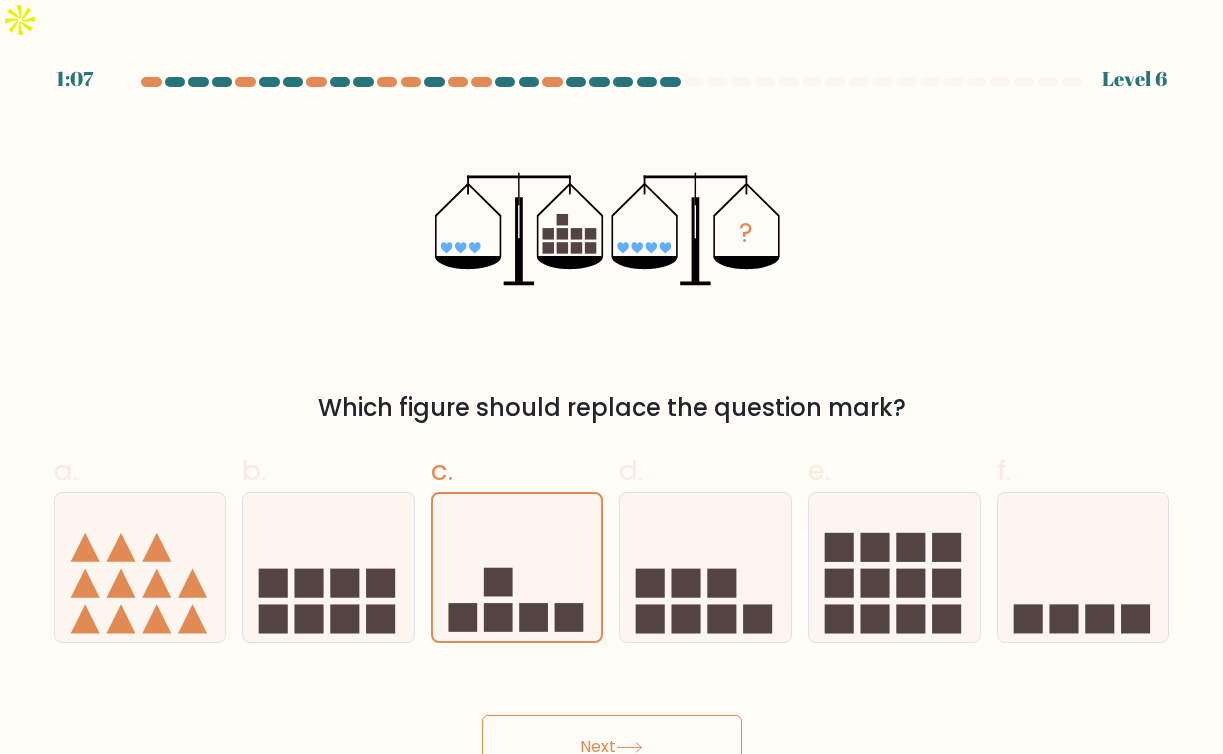 click on "Next" at bounding box center (612, 747) 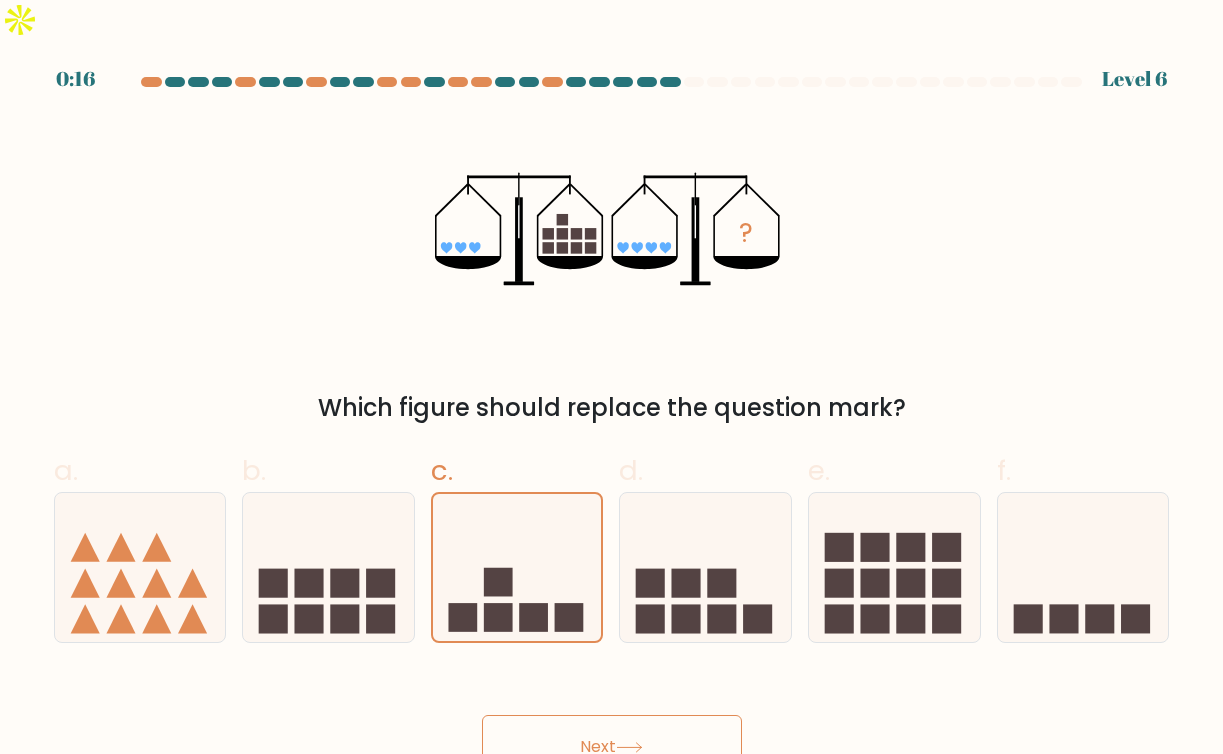 drag, startPoint x: 508, startPoint y: 554, endPoint x: 566, endPoint y: 668, distance: 127.90621 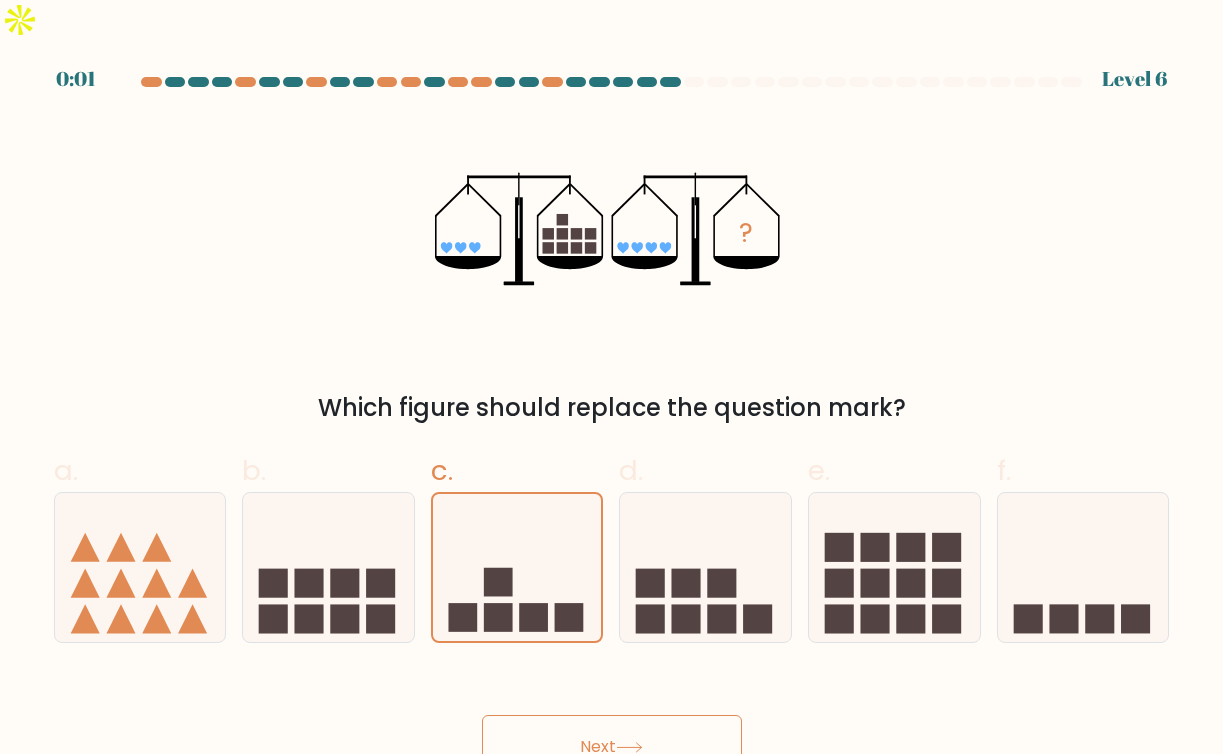 click on "Next" at bounding box center (612, 747) 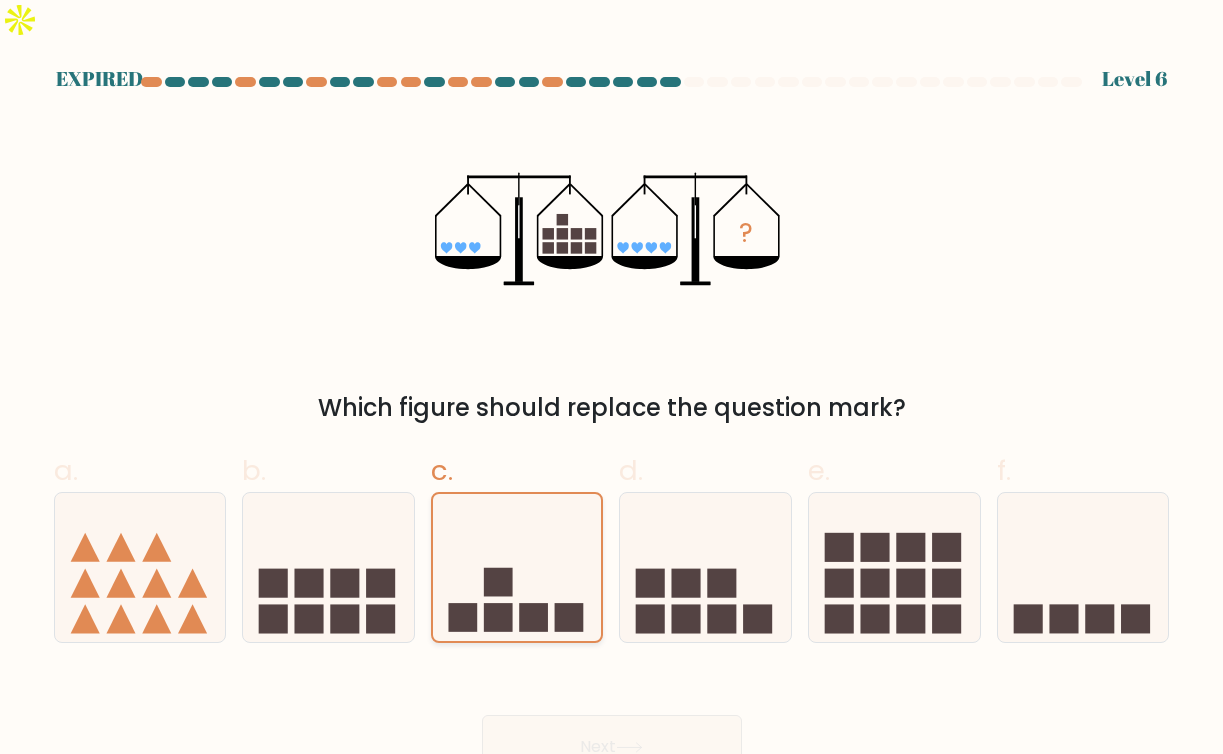 click 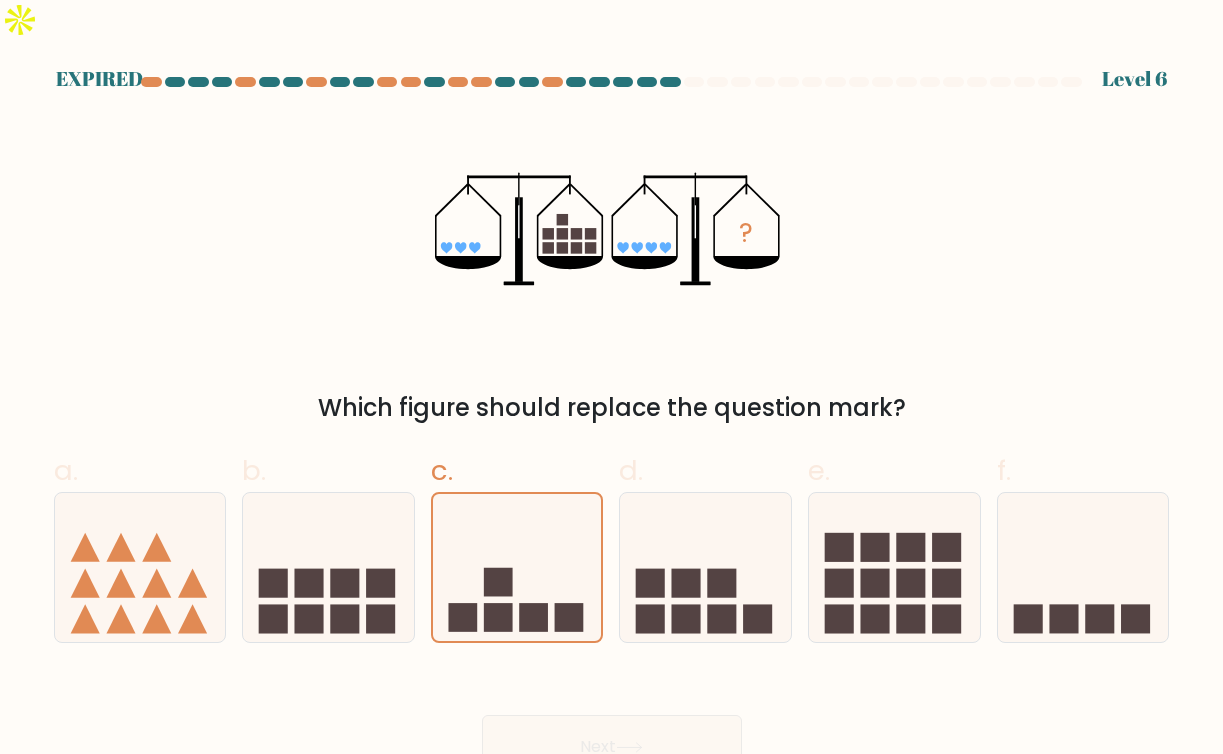 click on "Next" at bounding box center [612, 723] 